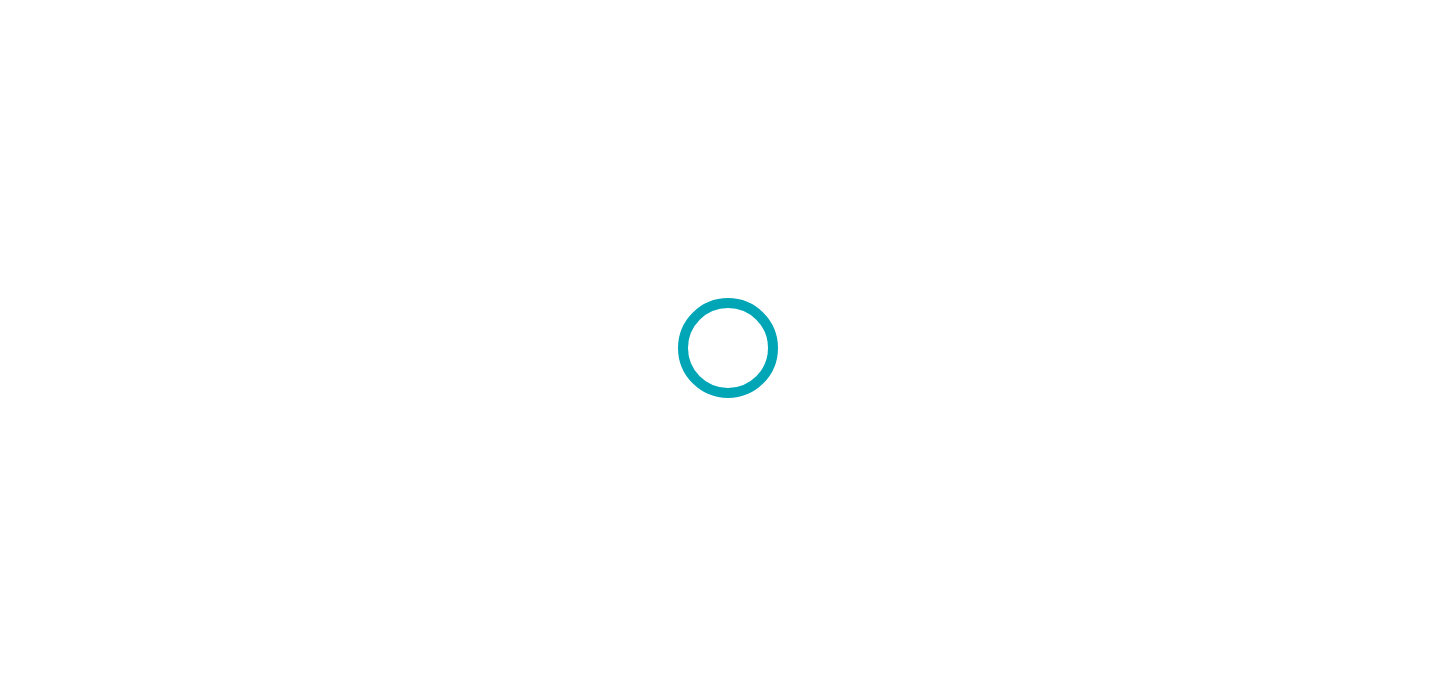 scroll, scrollTop: 0, scrollLeft: 0, axis: both 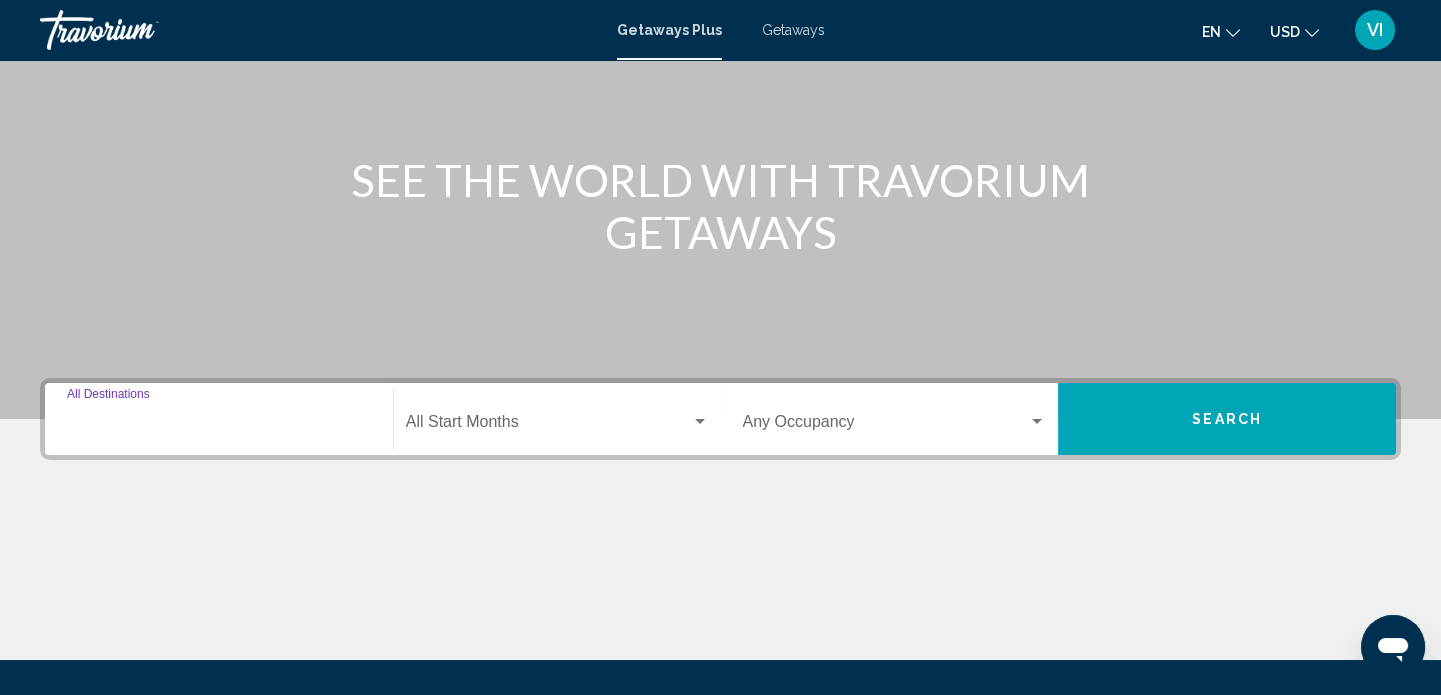 click on "Destination All Destinations" at bounding box center [219, 426] 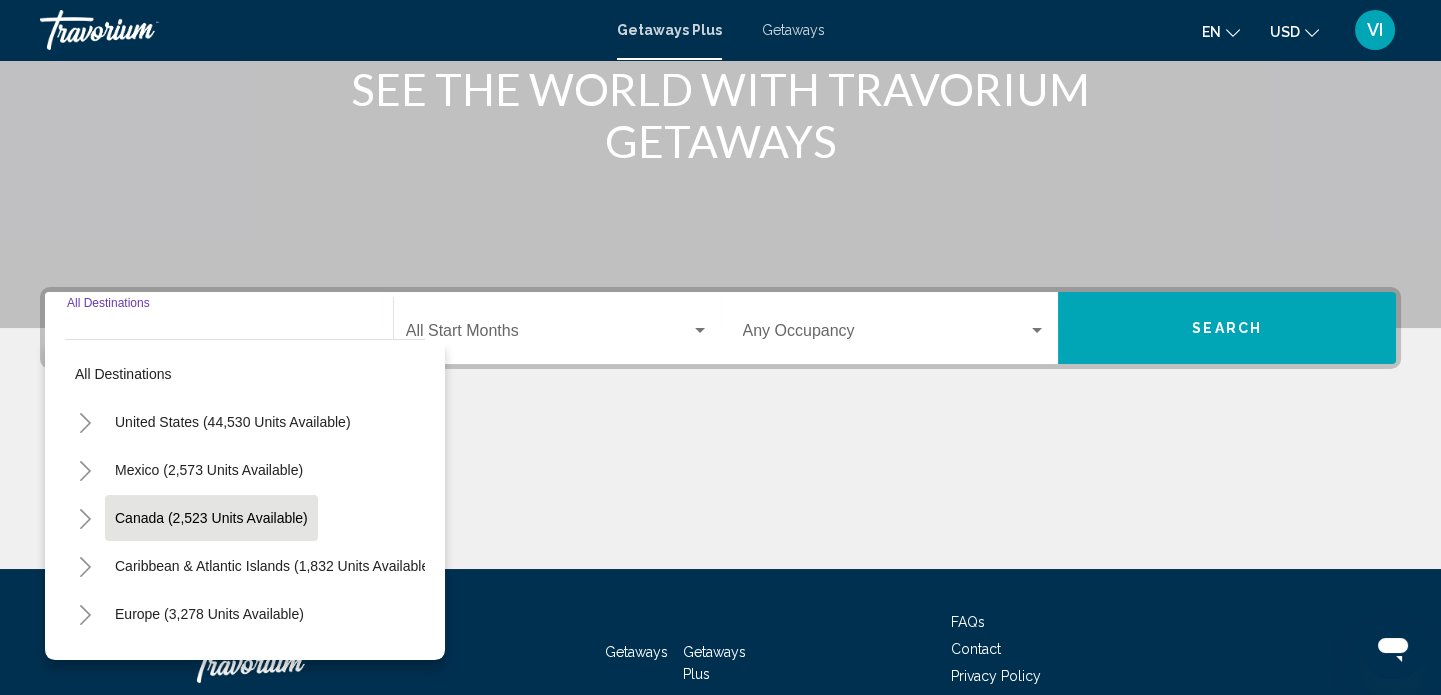 scroll, scrollTop: 390, scrollLeft: 0, axis: vertical 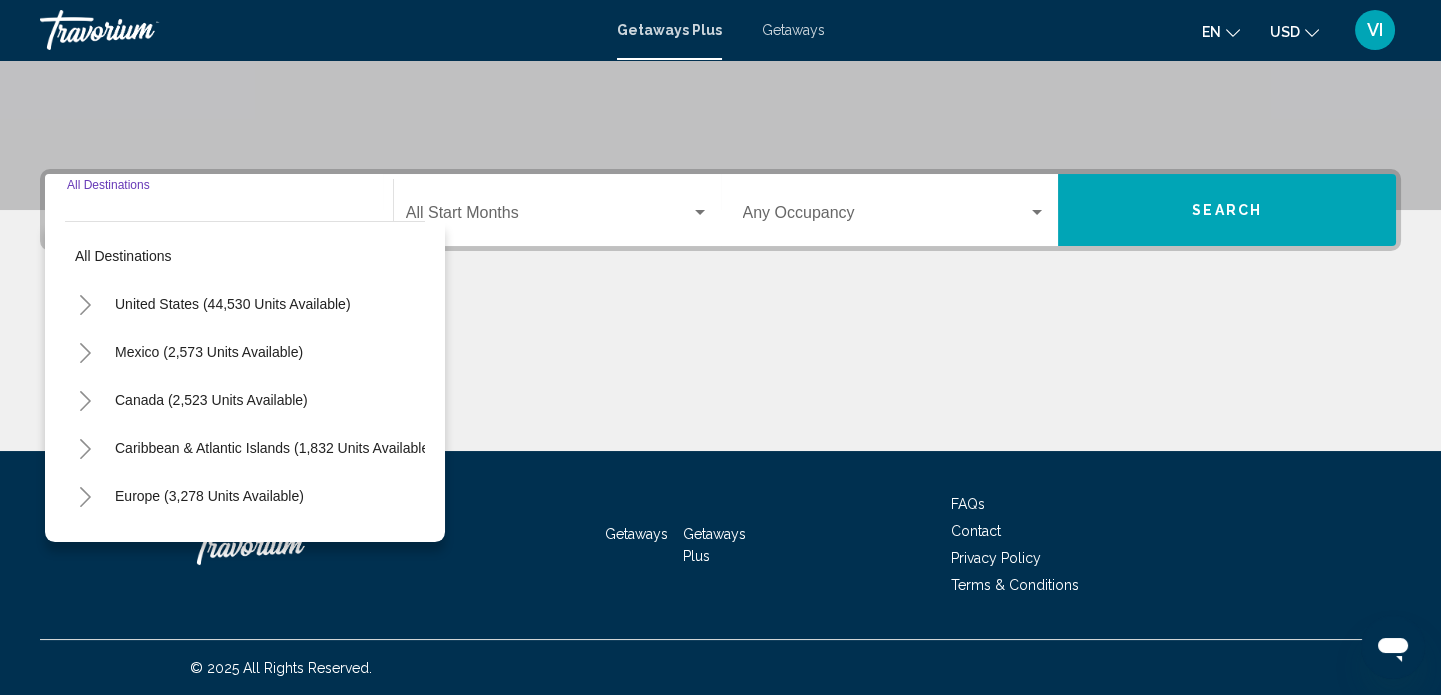 click 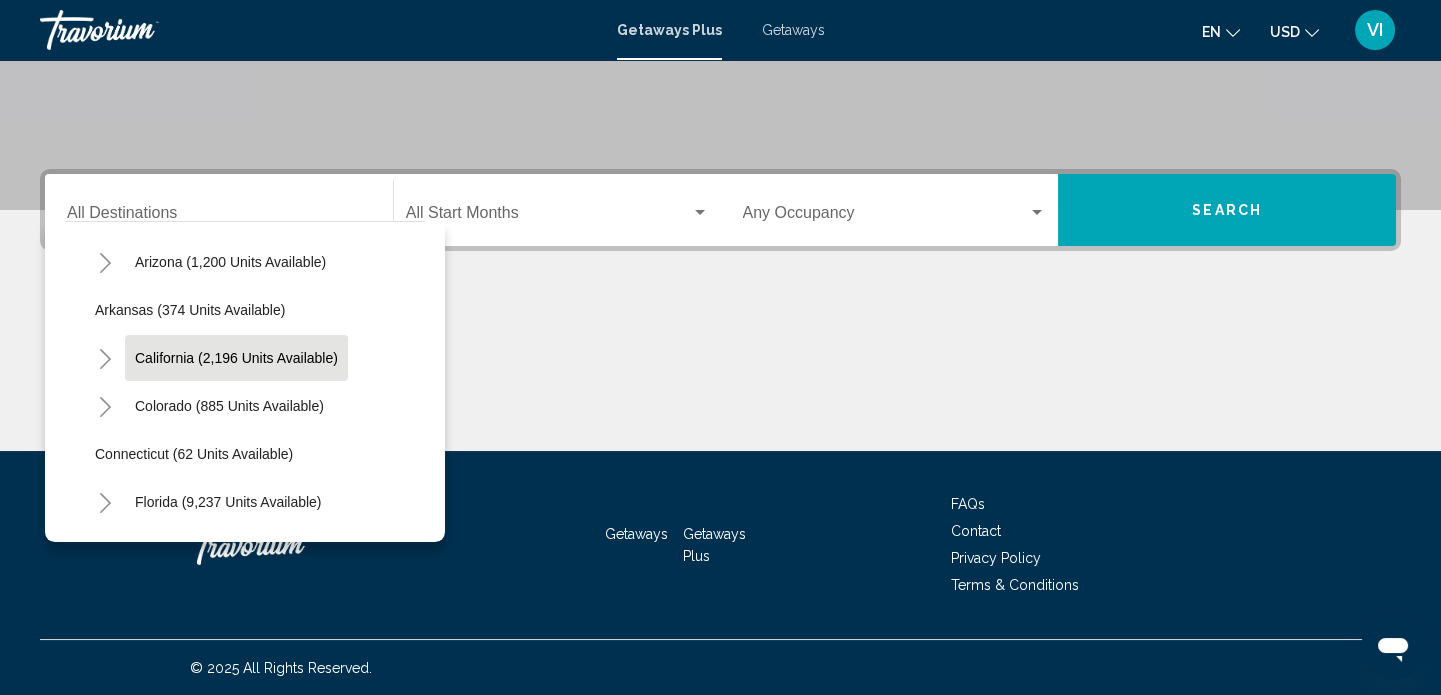 scroll, scrollTop: 181, scrollLeft: 0, axis: vertical 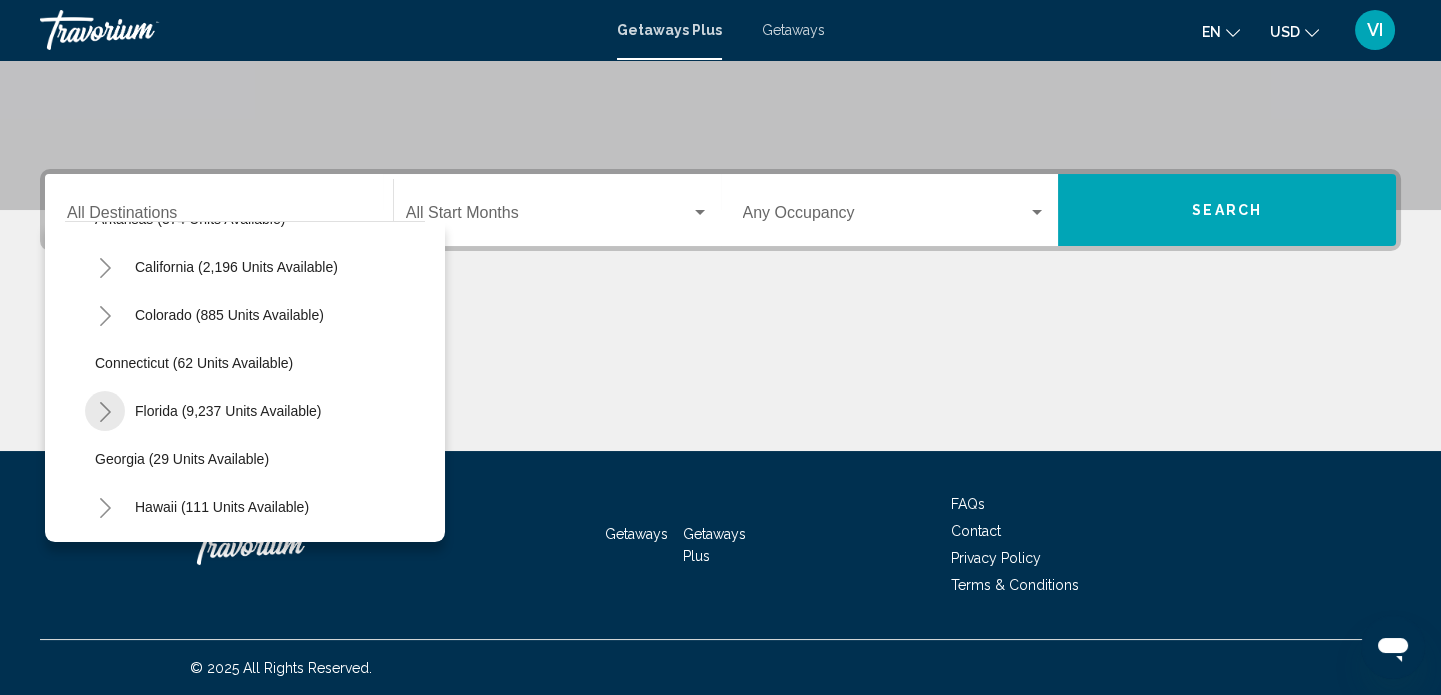 click 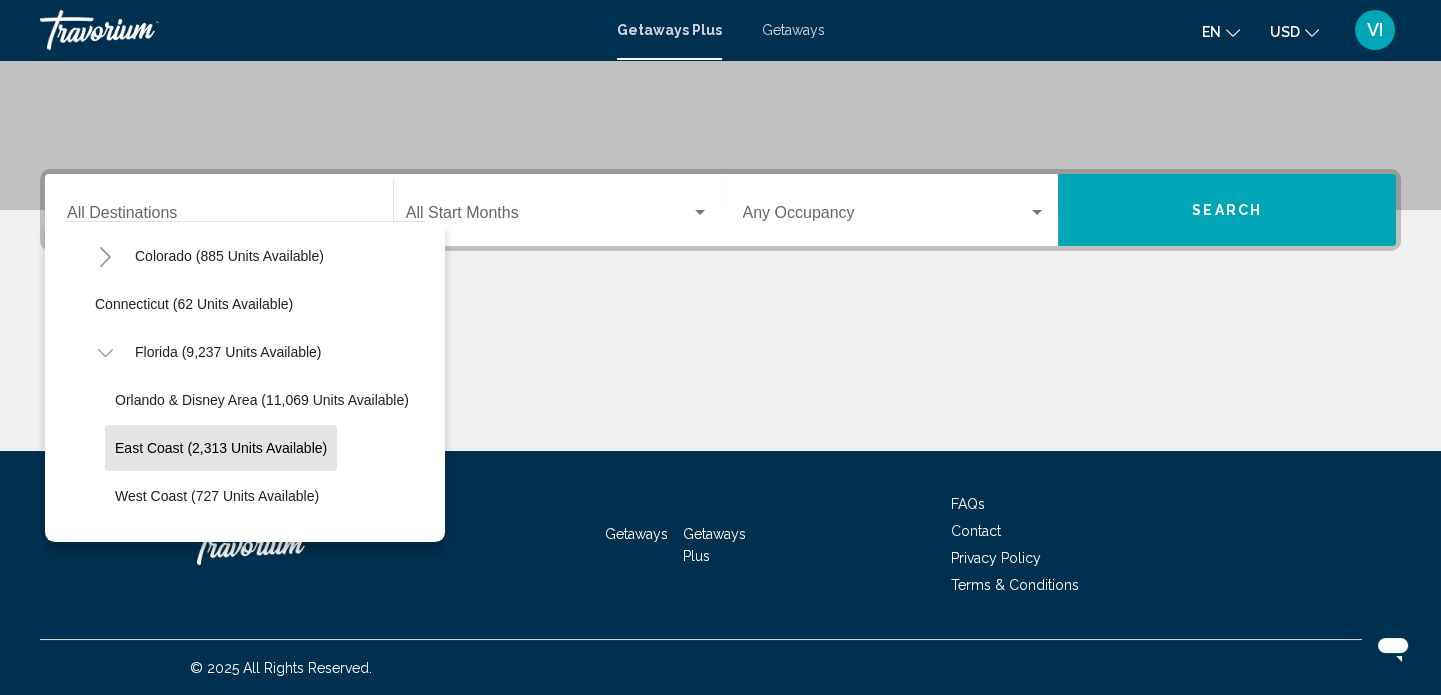 scroll, scrollTop: 272, scrollLeft: 0, axis: vertical 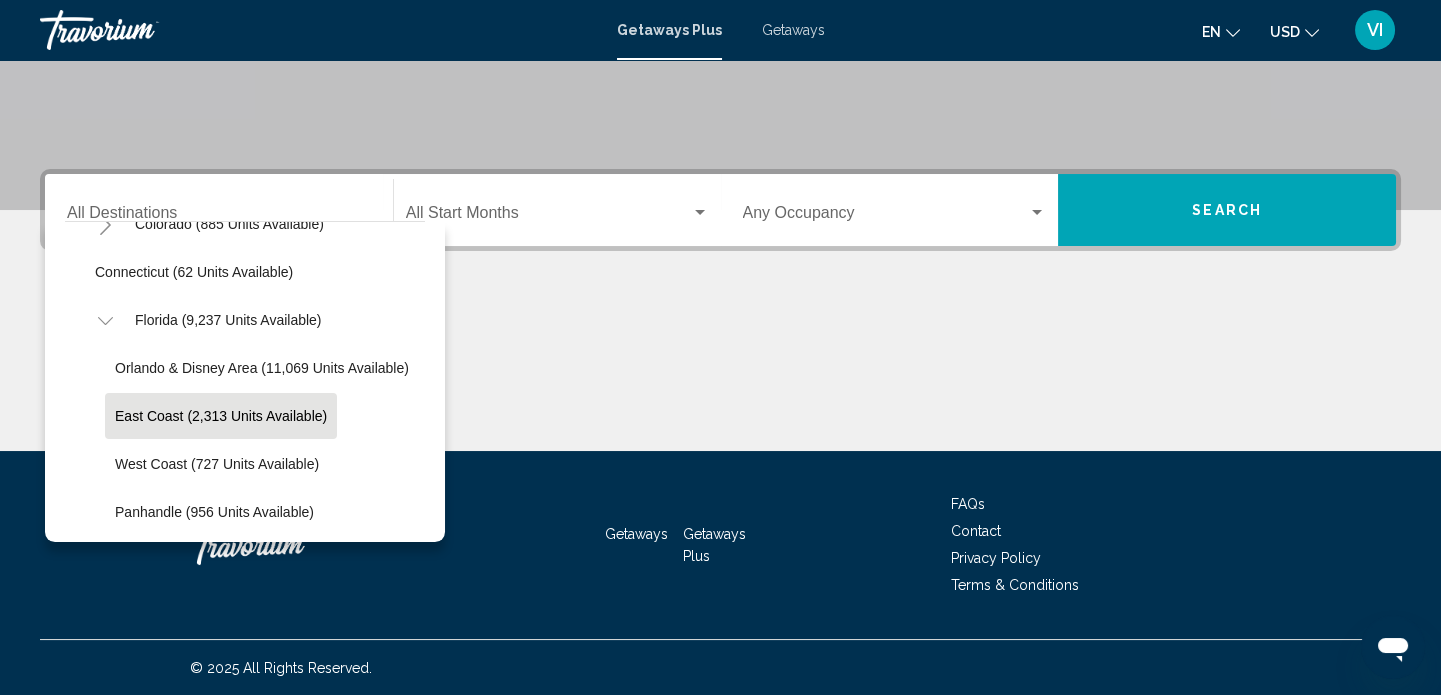 click on "East Coast (2,313 units available)" 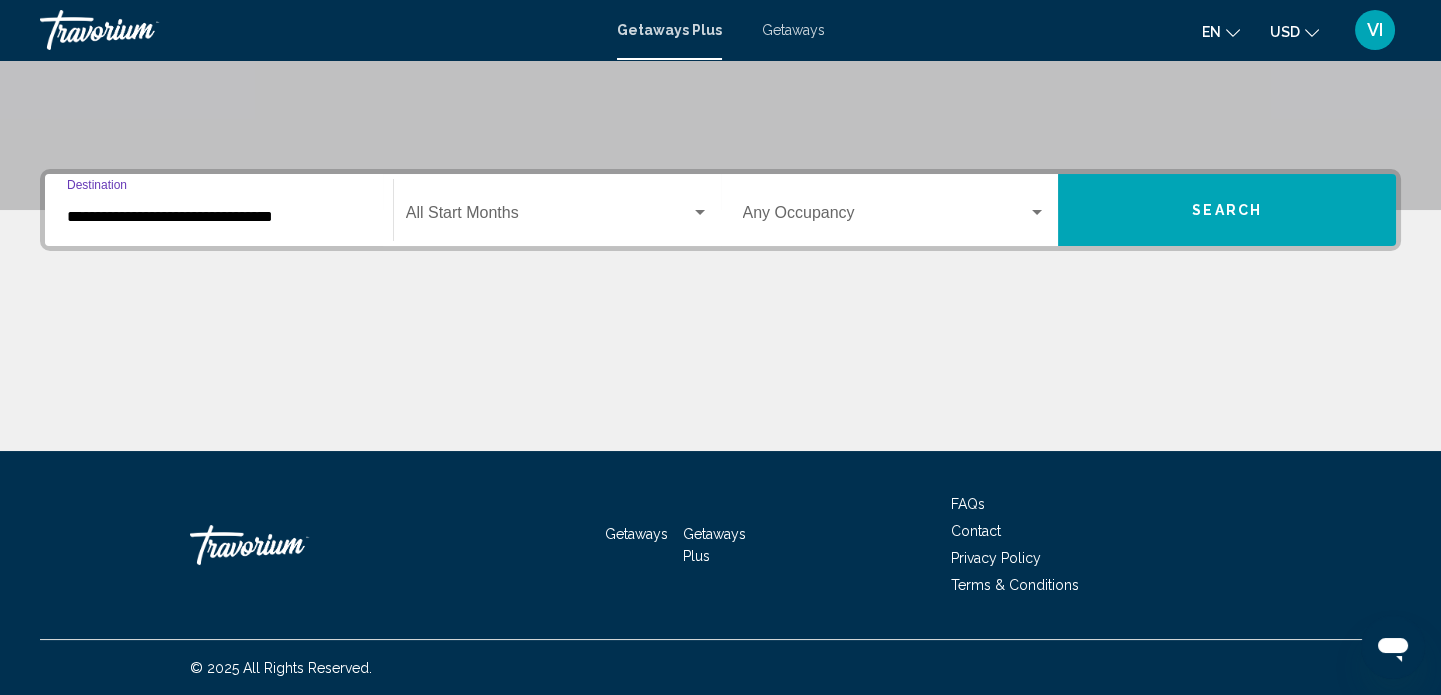 click at bounding box center [700, 212] 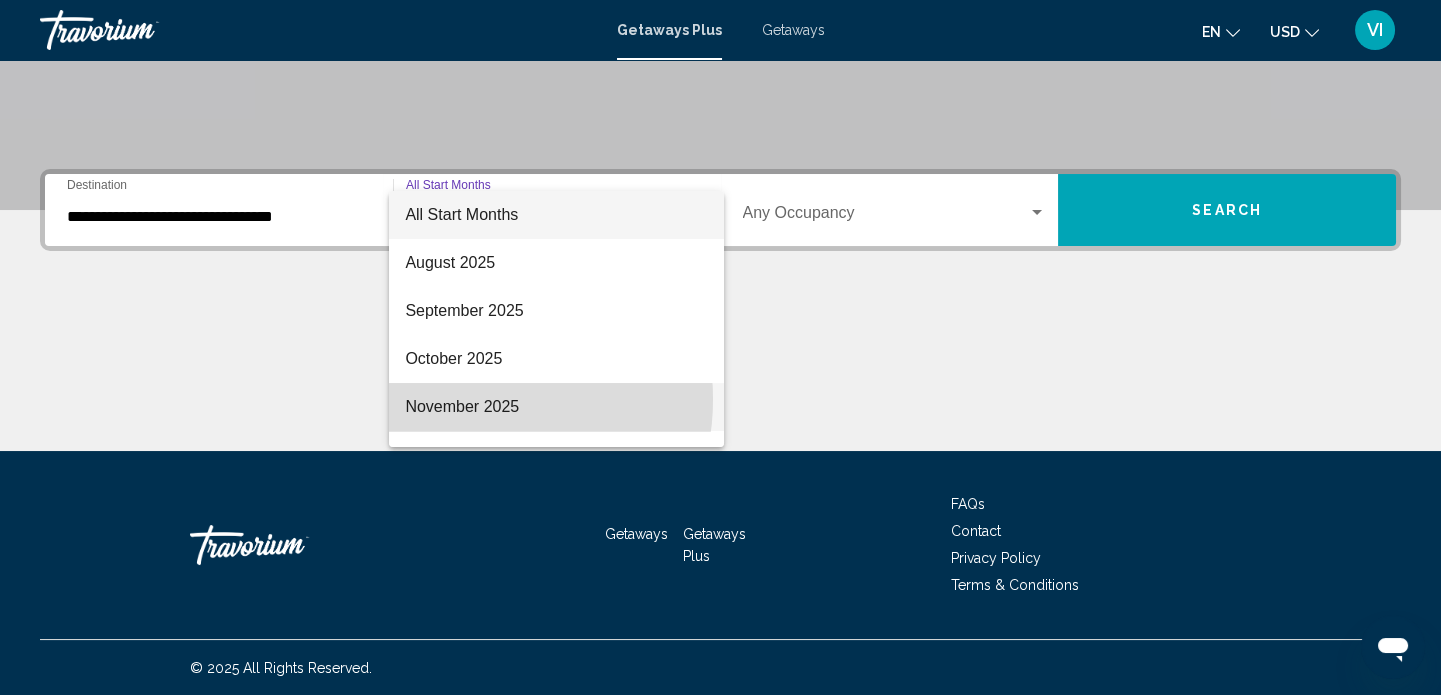 drag, startPoint x: 463, startPoint y: 399, endPoint x: 474, endPoint y: 393, distance: 12.529964 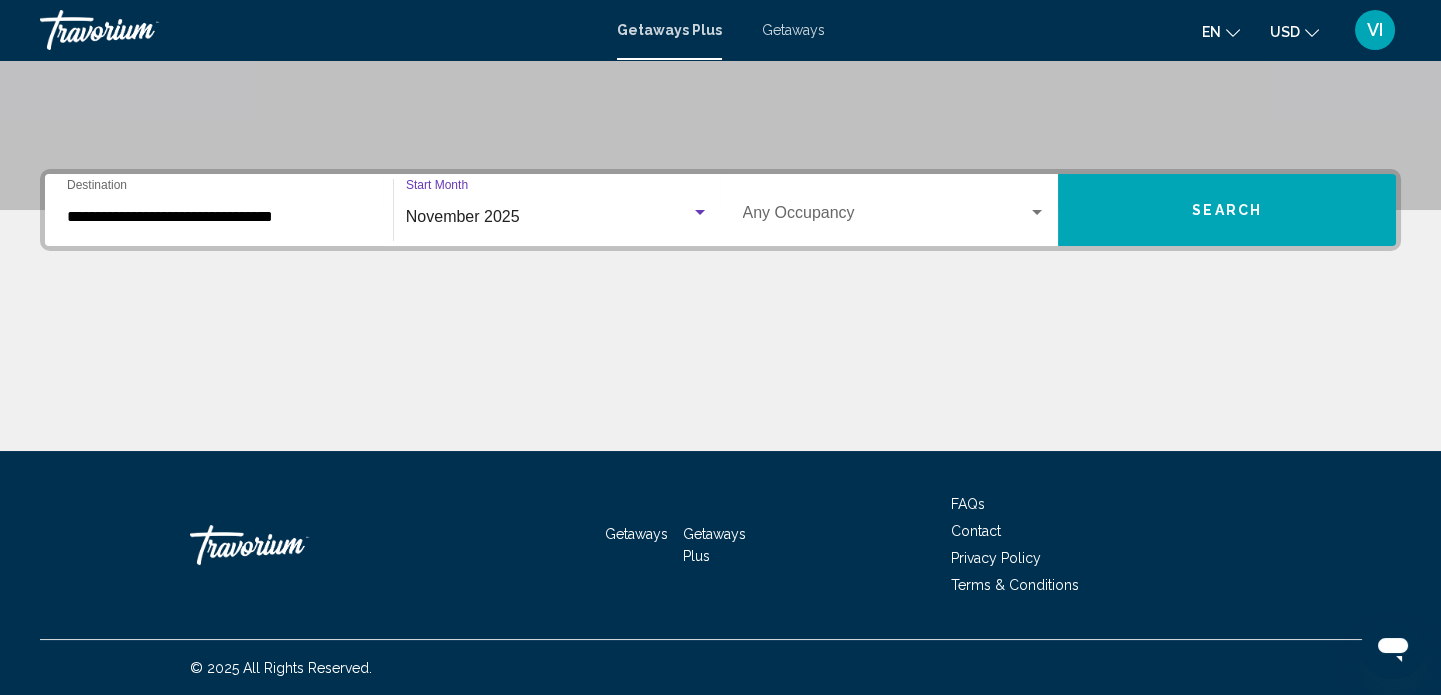 click on "Search" at bounding box center (1227, 210) 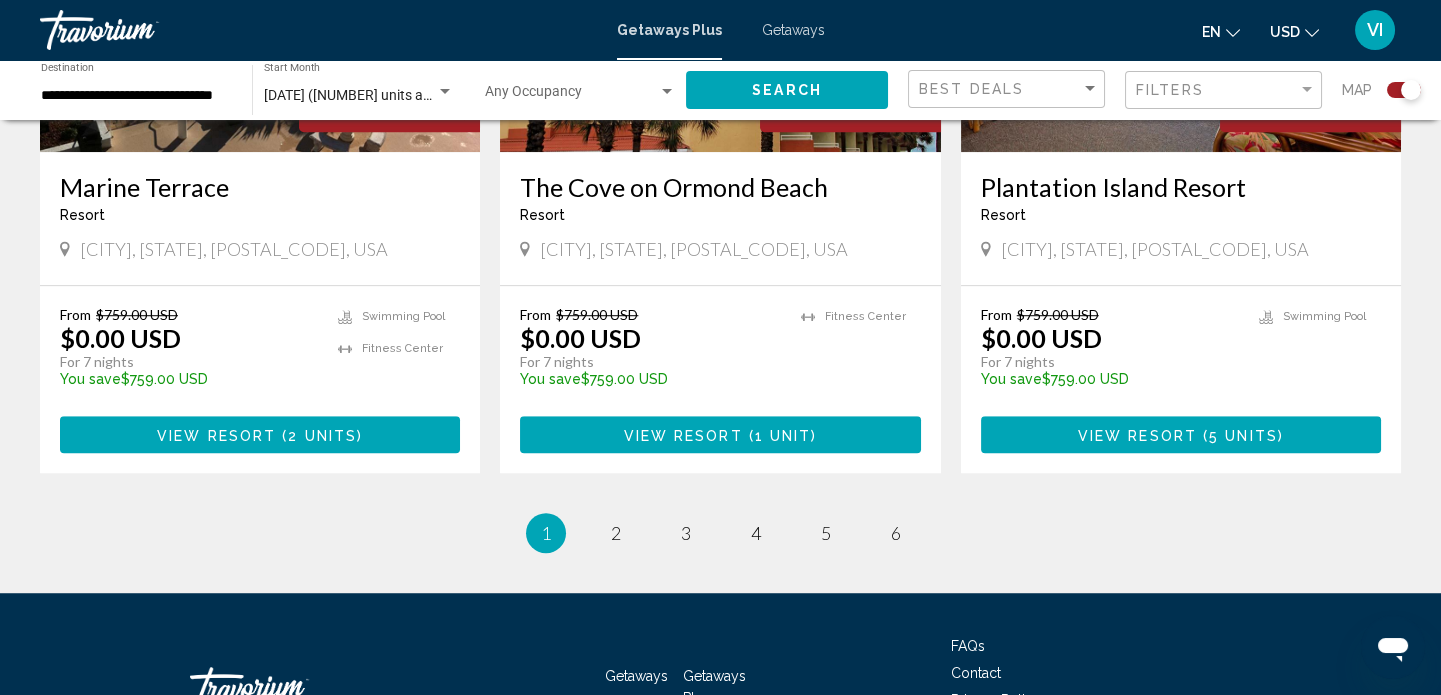 scroll, scrollTop: 3240, scrollLeft: 0, axis: vertical 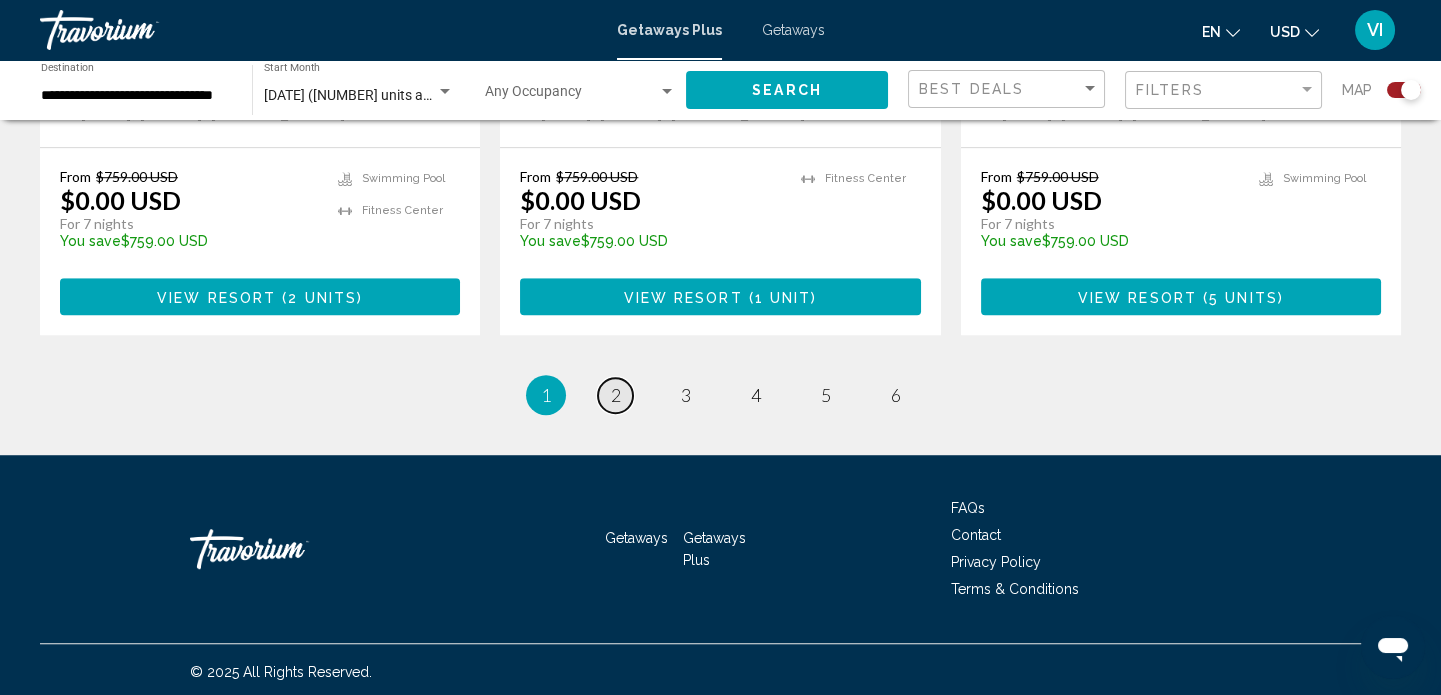 click on "2" at bounding box center [616, 395] 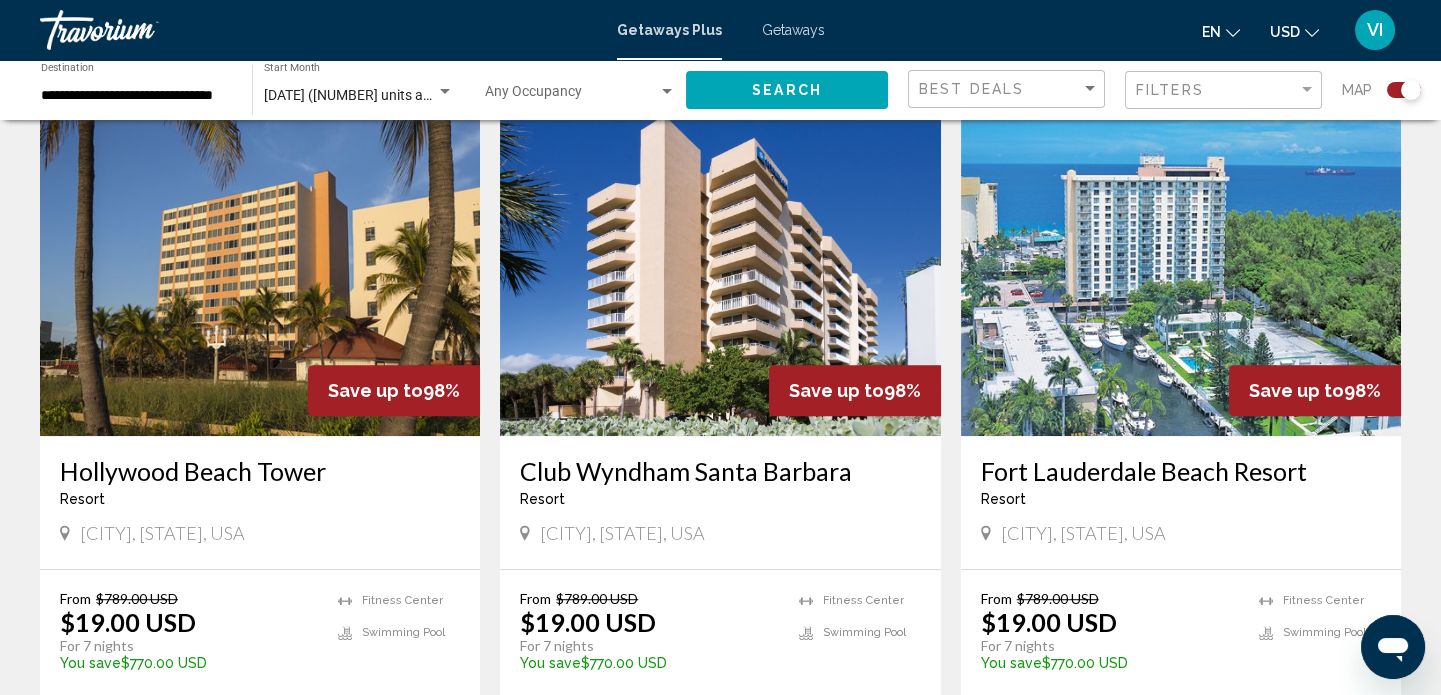 scroll, scrollTop: 2909, scrollLeft: 0, axis: vertical 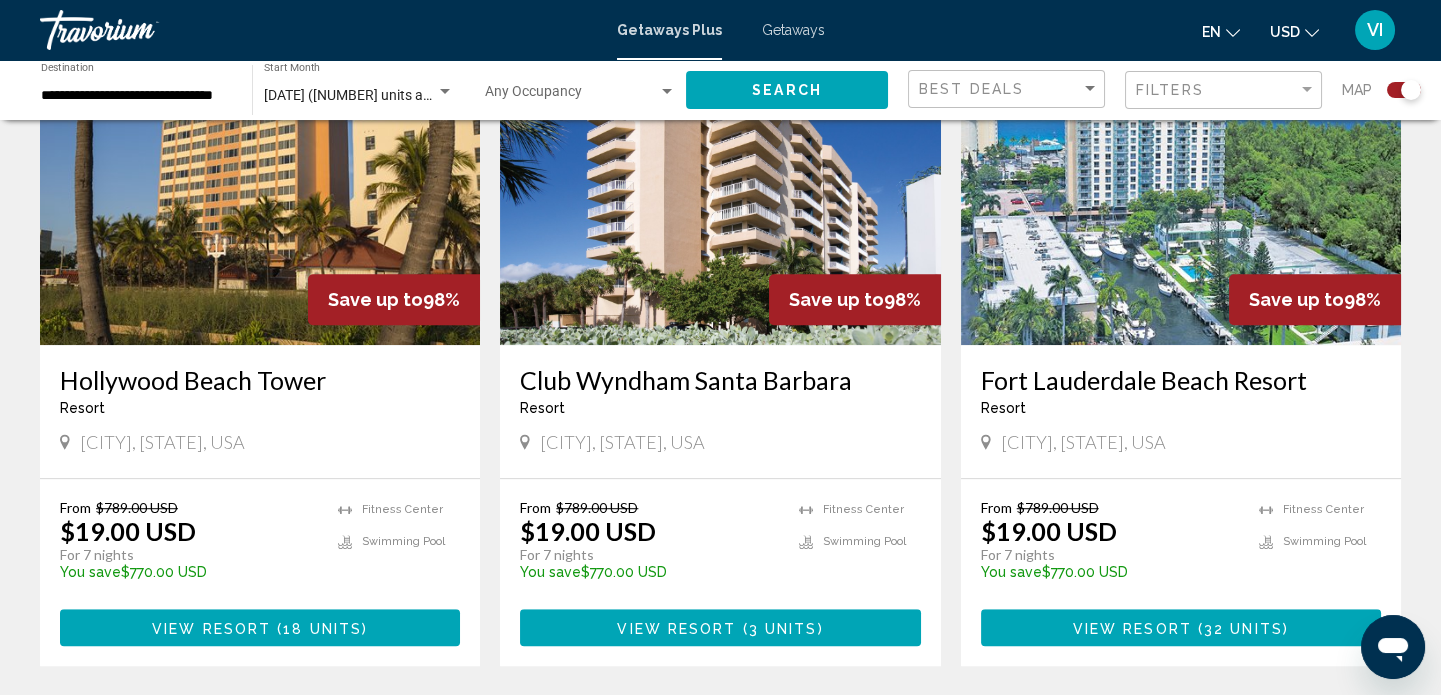 click at bounding box center (260, 185) 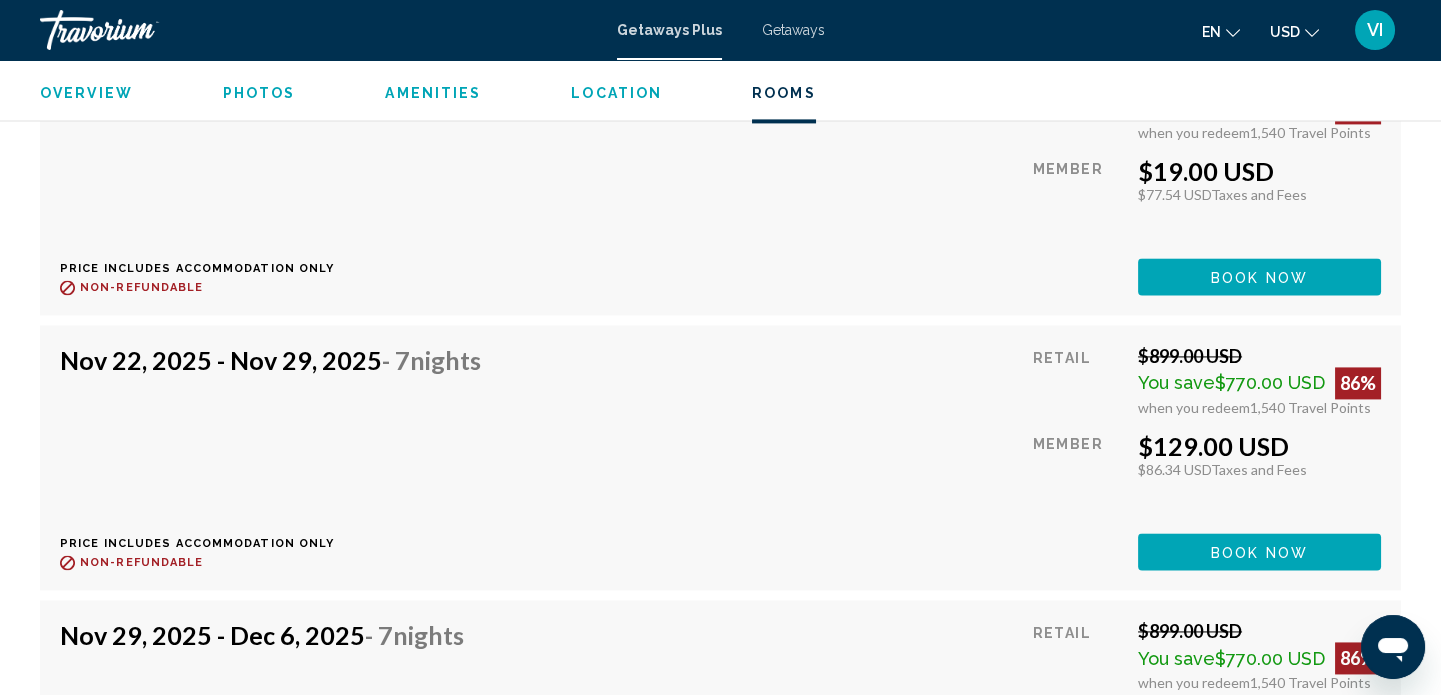 scroll, scrollTop: 6137, scrollLeft: 0, axis: vertical 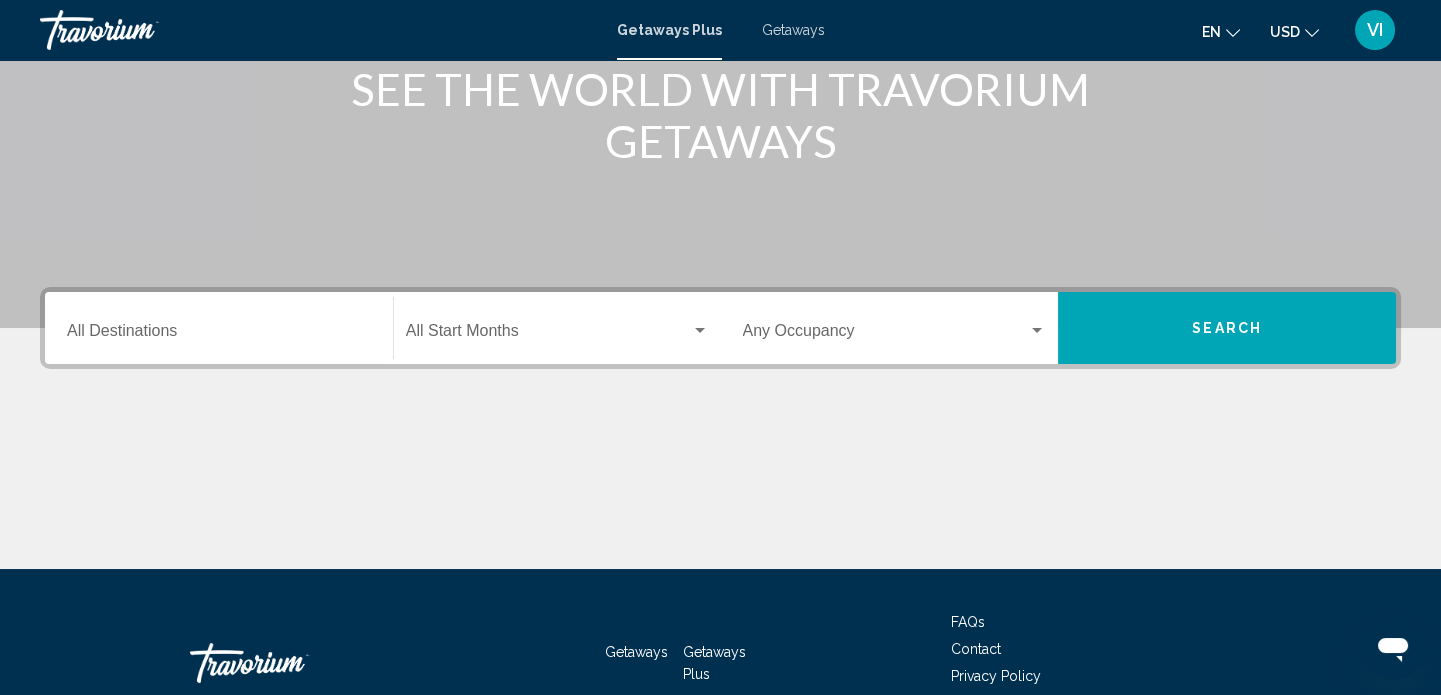 click on "Destination All Destinations" at bounding box center (219, 335) 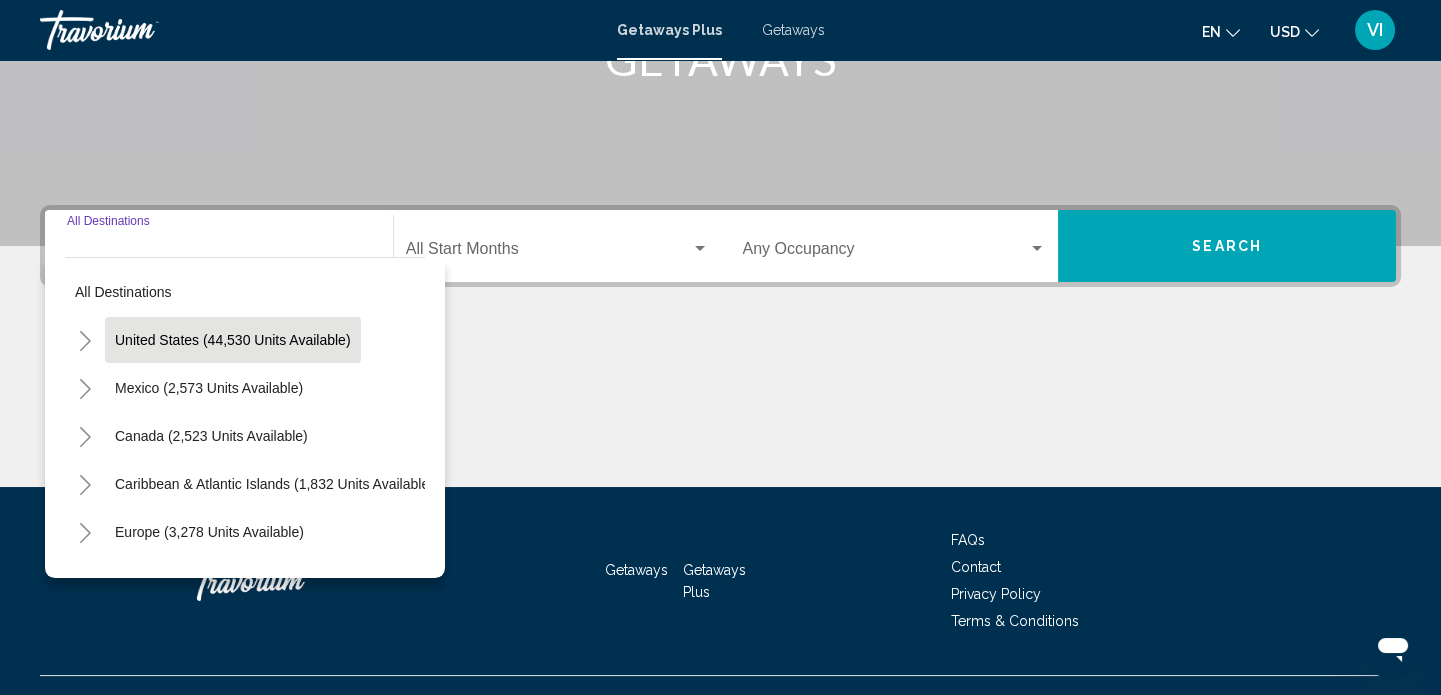 scroll, scrollTop: 390, scrollLeft: 0, axis: vertical 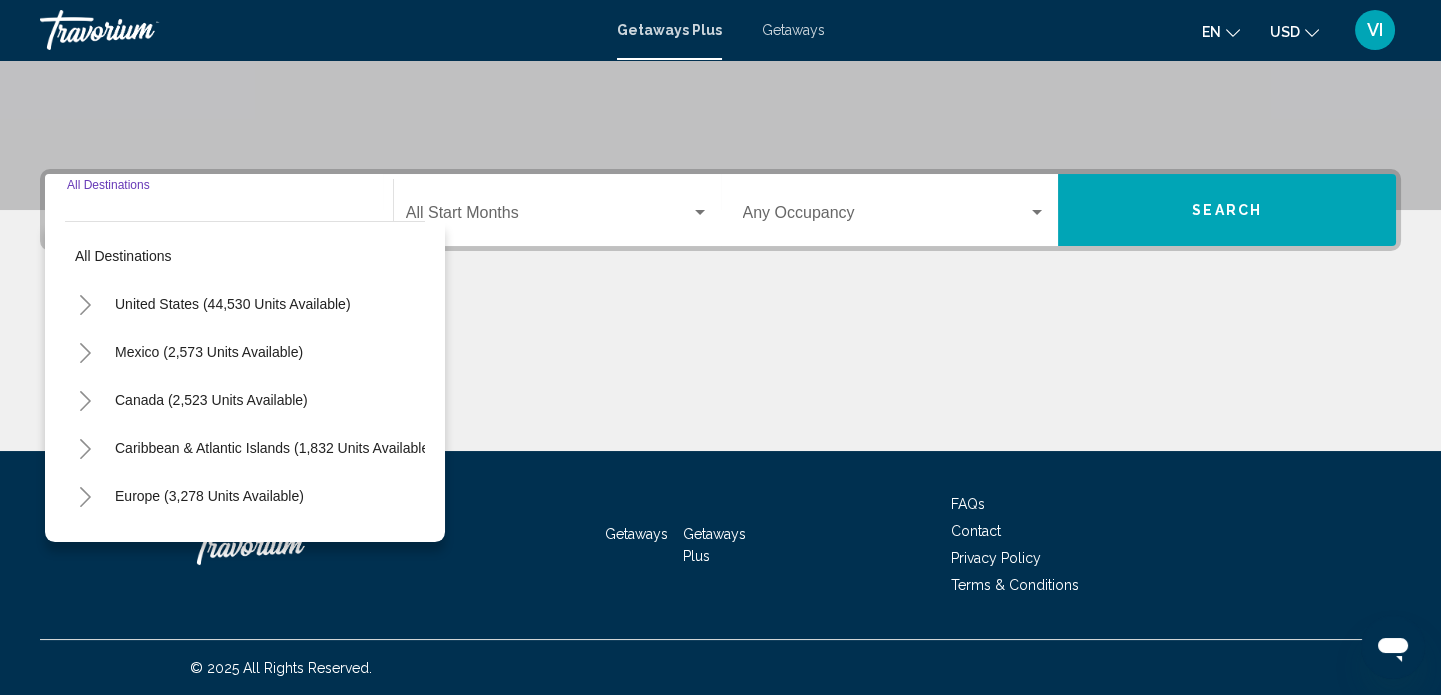 click 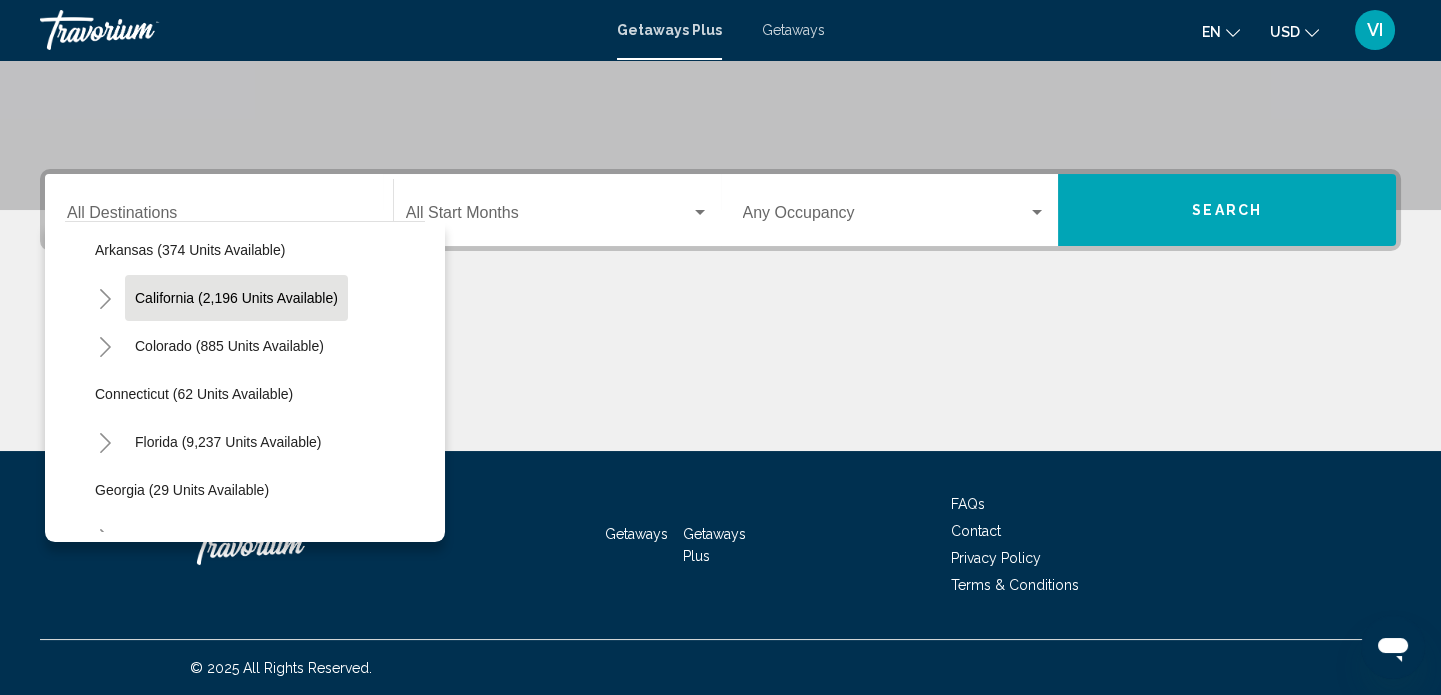 scroll, scrollTop: 181, scrollLeft: 0, axis: vertical 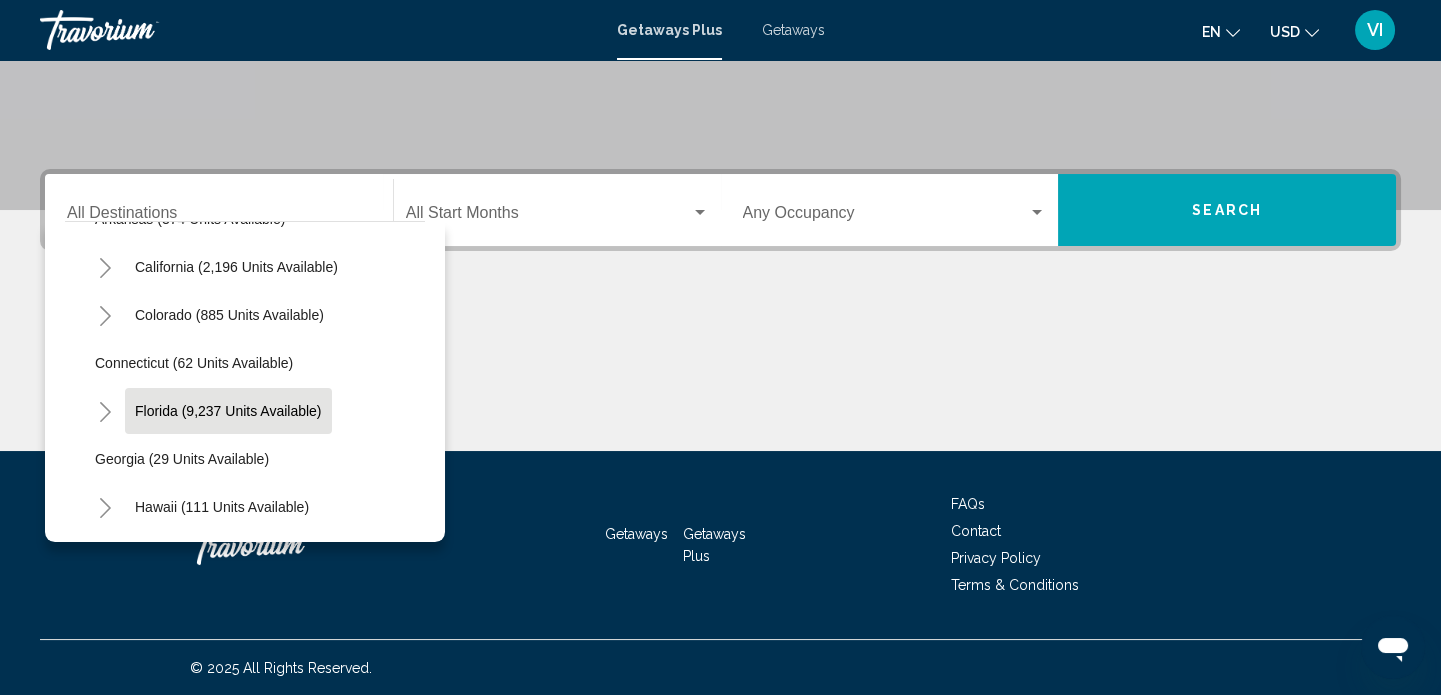 click on "Florida (9,237 units available)" 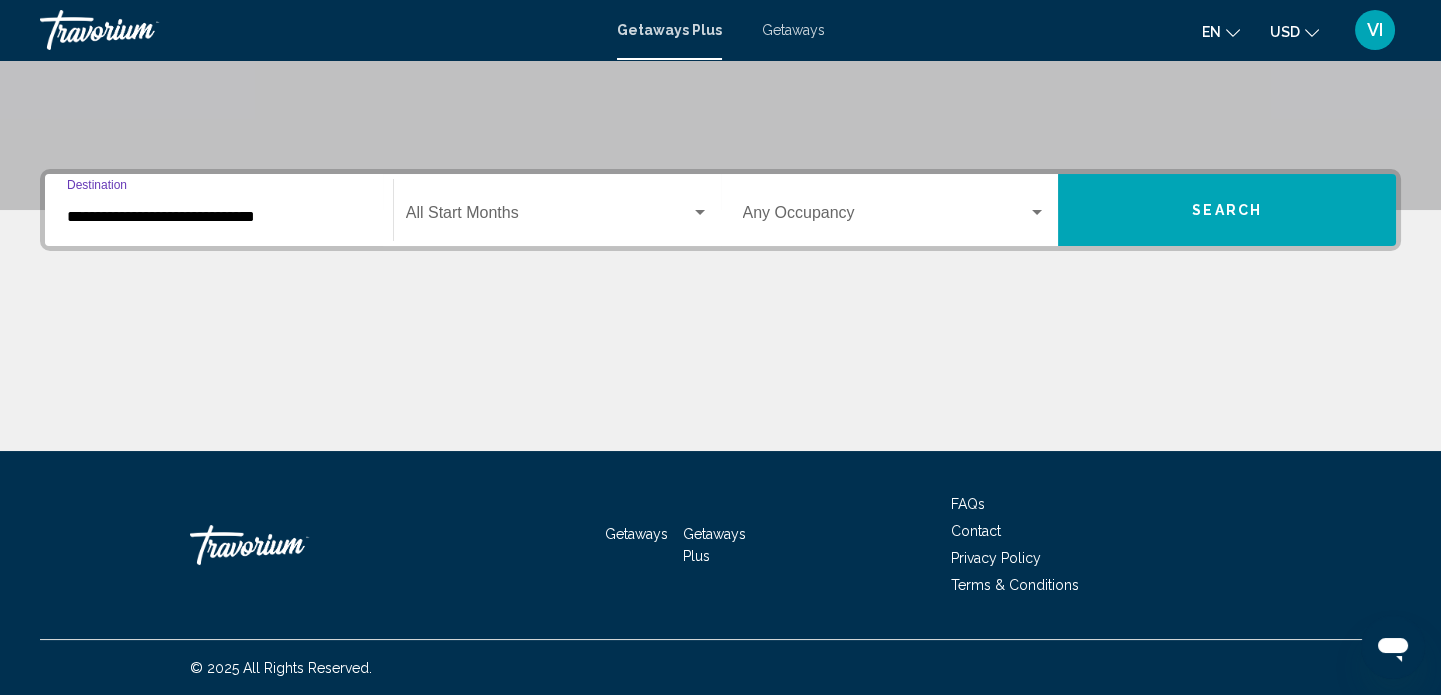 click on "**********" at bounding box center [219, 210] 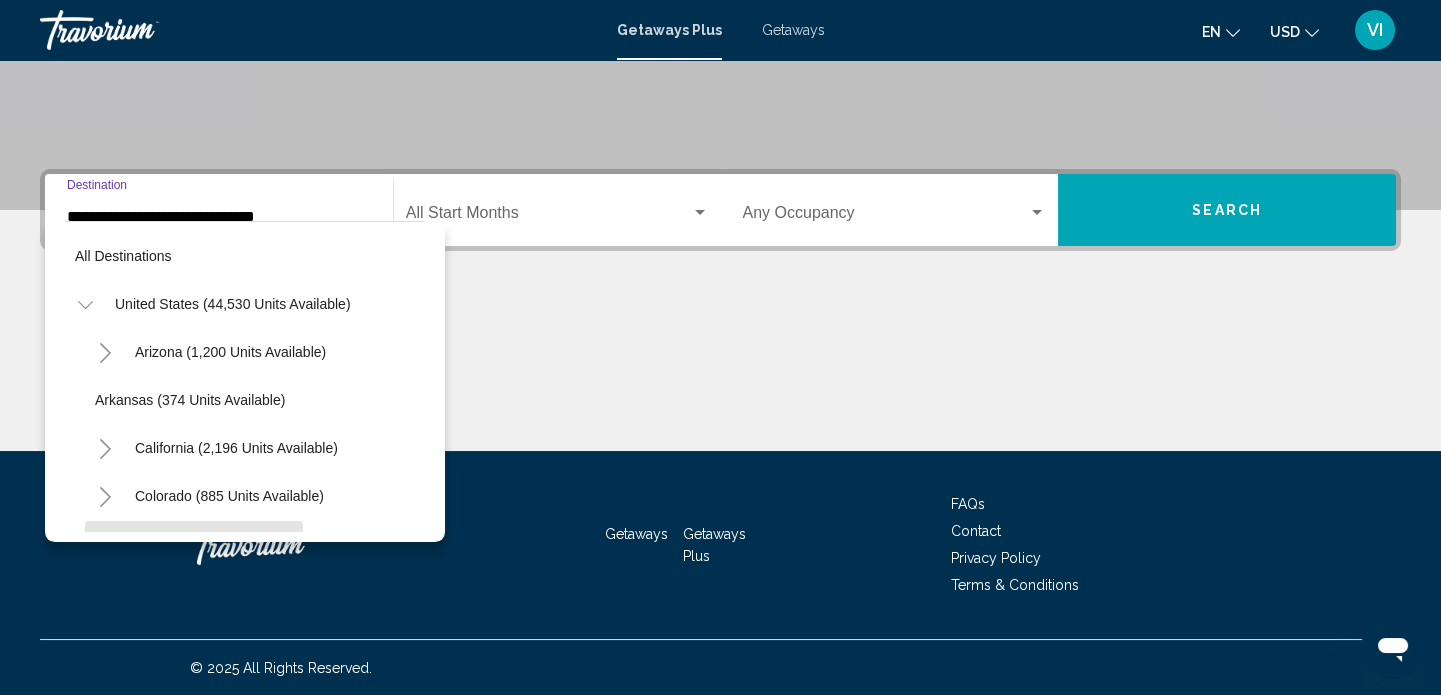 scroll, scrollTop: 221, scrollLeft: 0, axis: vertical 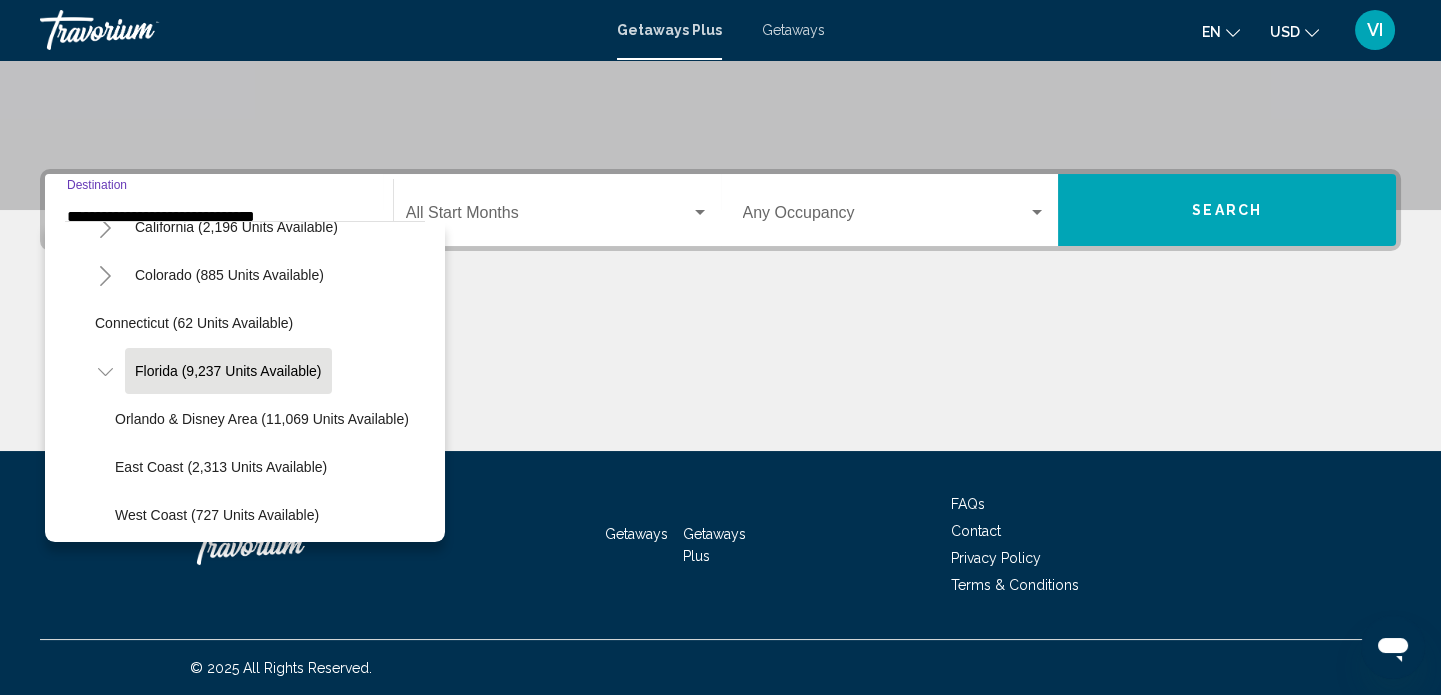 click on "East Coast (2,313 units available)" 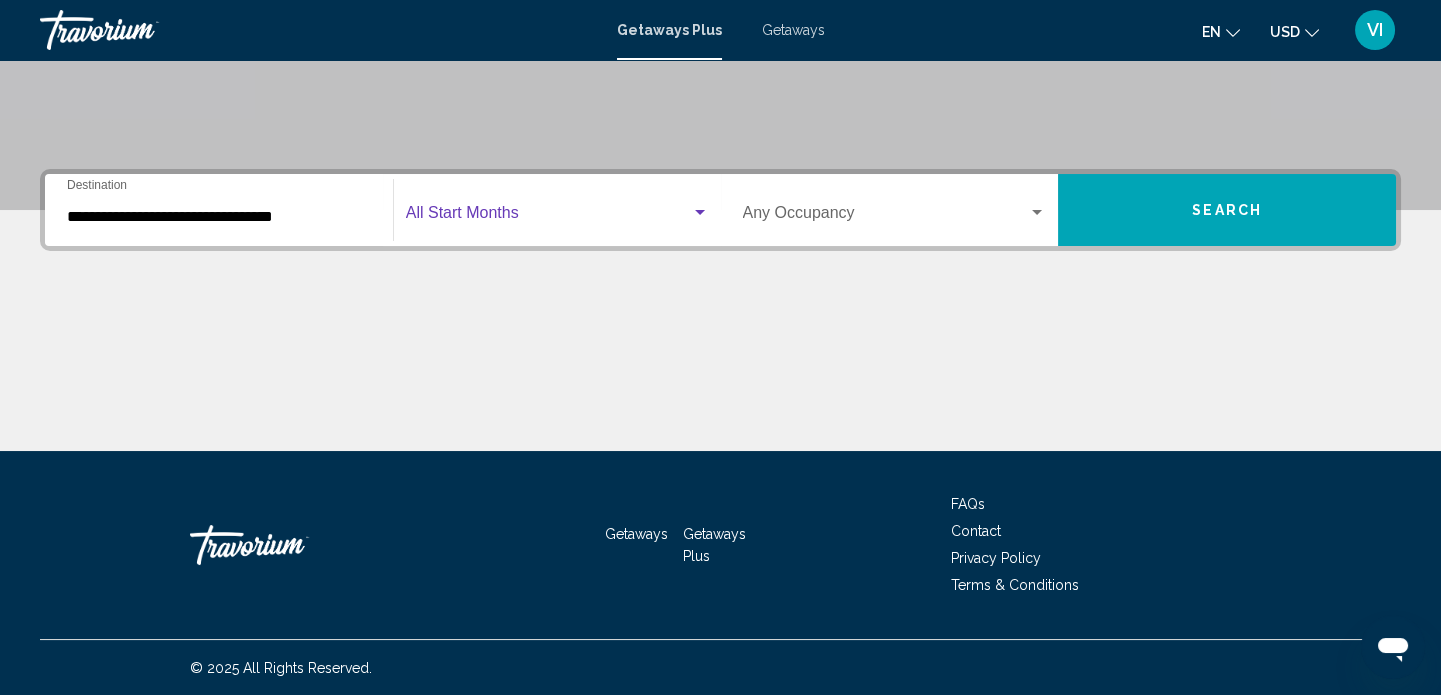click at bounding box center [700, 212] 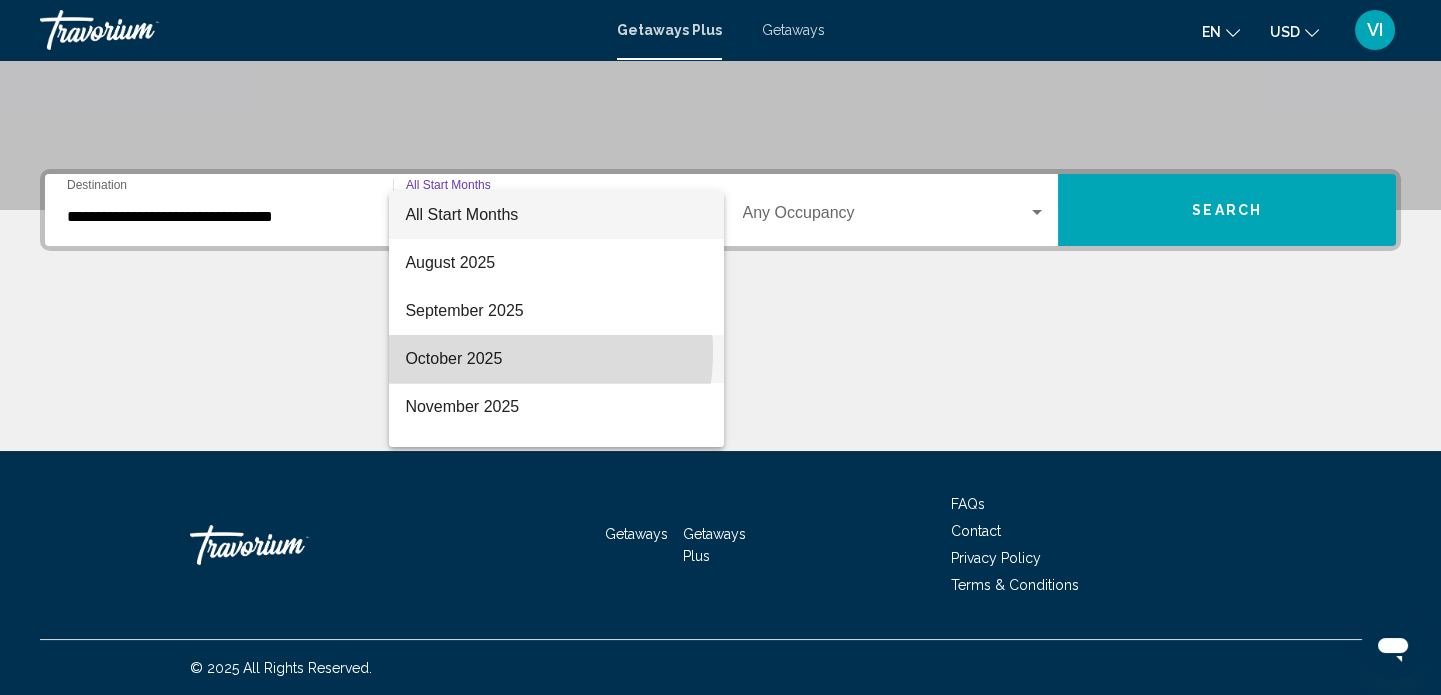 click on "October 2025" at bounding box center (556, 359) 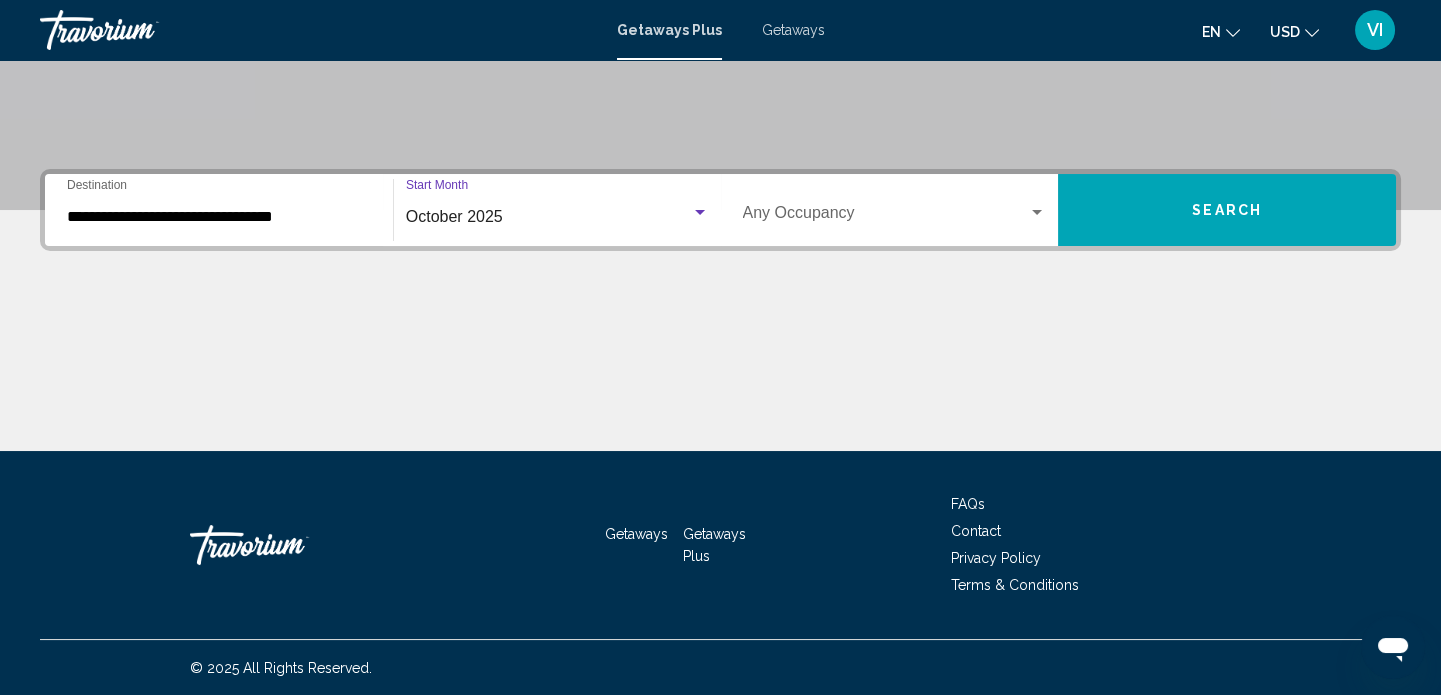 click on "Search" at bounding box center (1227, 210) 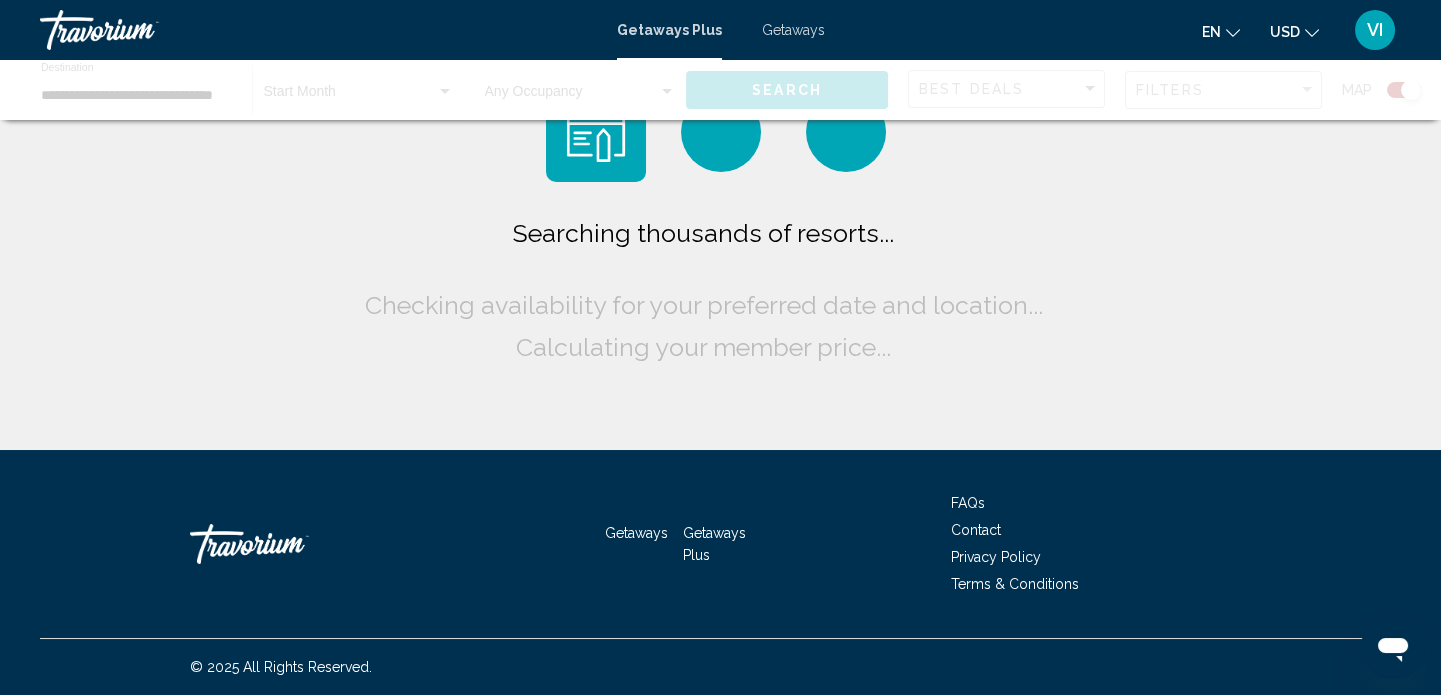 scroll, scrollTop: 0, scrollLeft: 0, axis: both 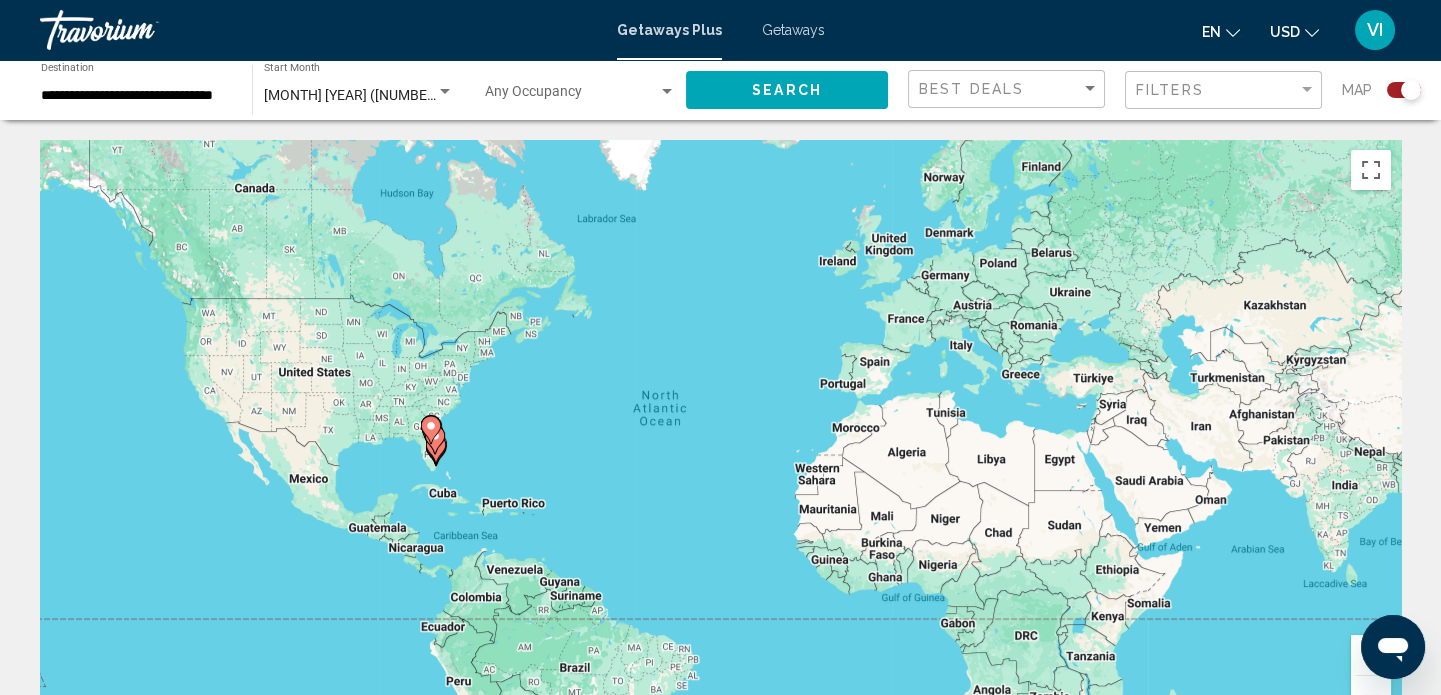 click on "Search" 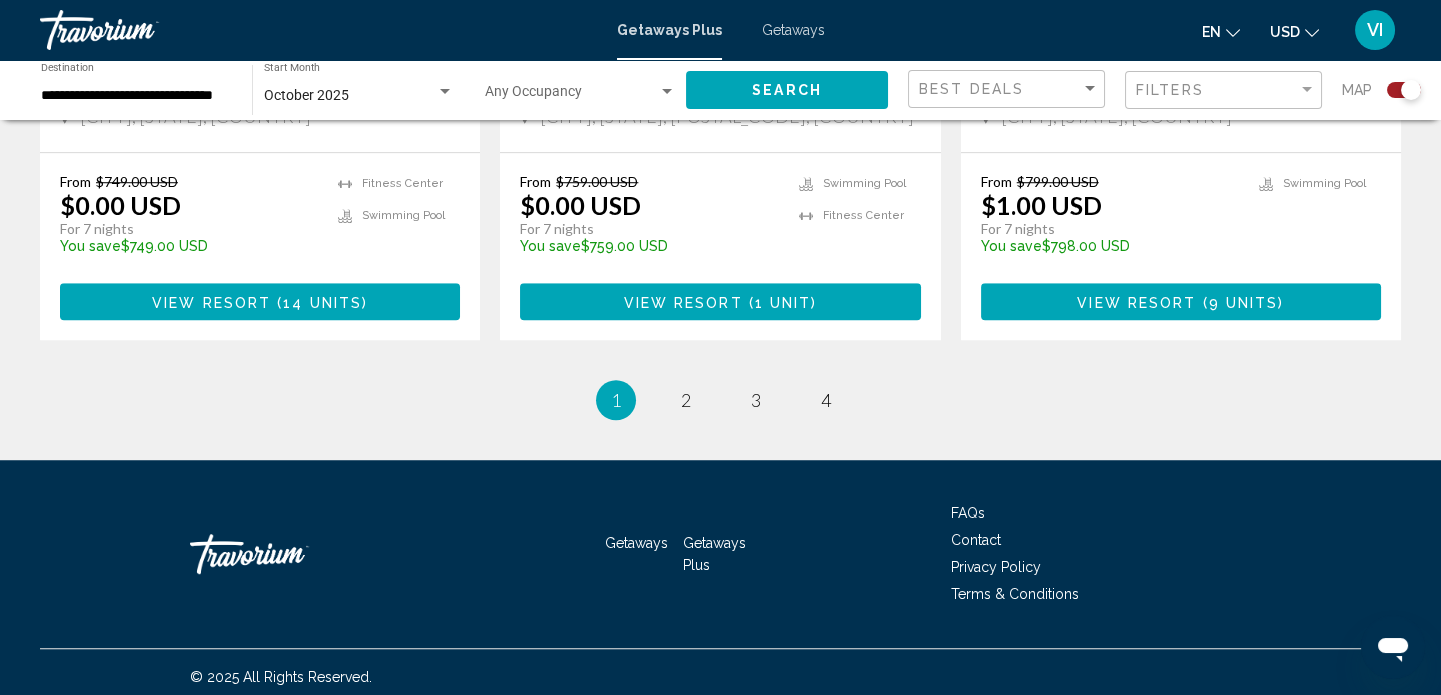 scroll, scrollTop: 3300, scrollLeft: 0, axis: vertical 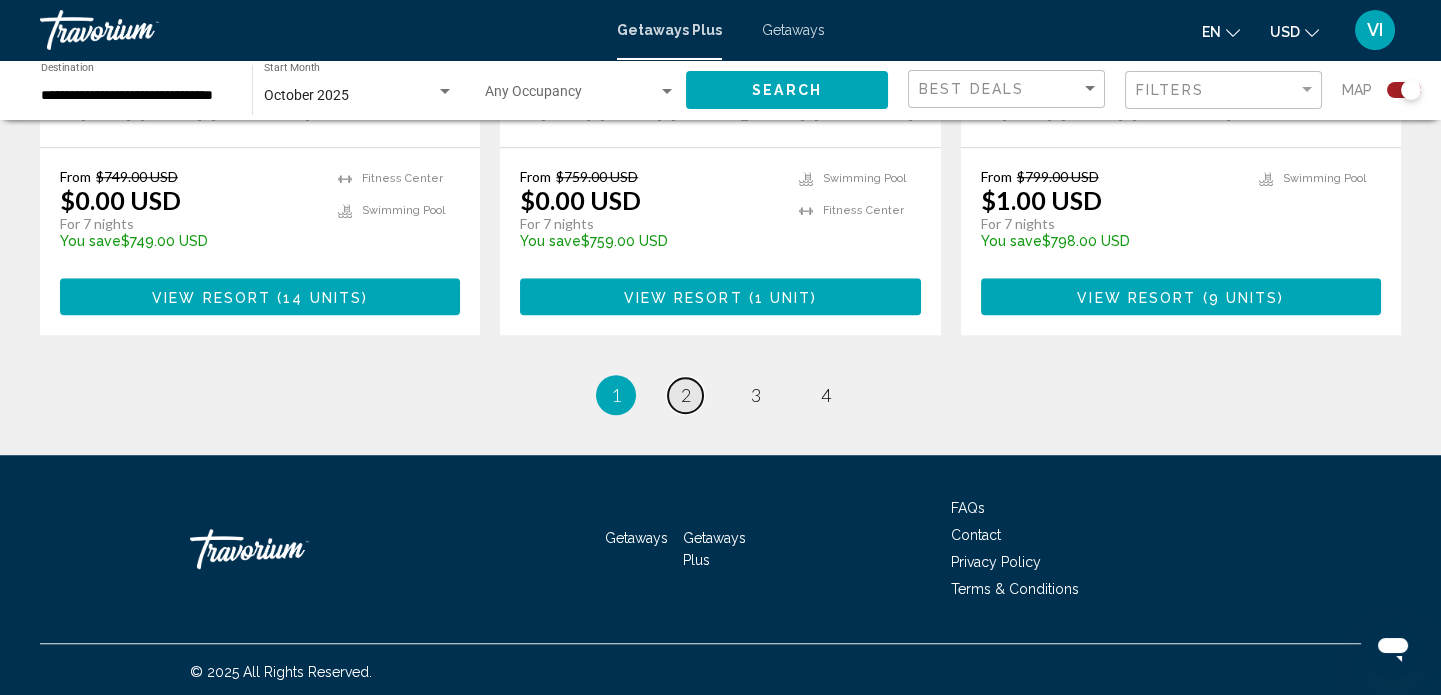 click on "page  2" at bounding box center (685, 395) 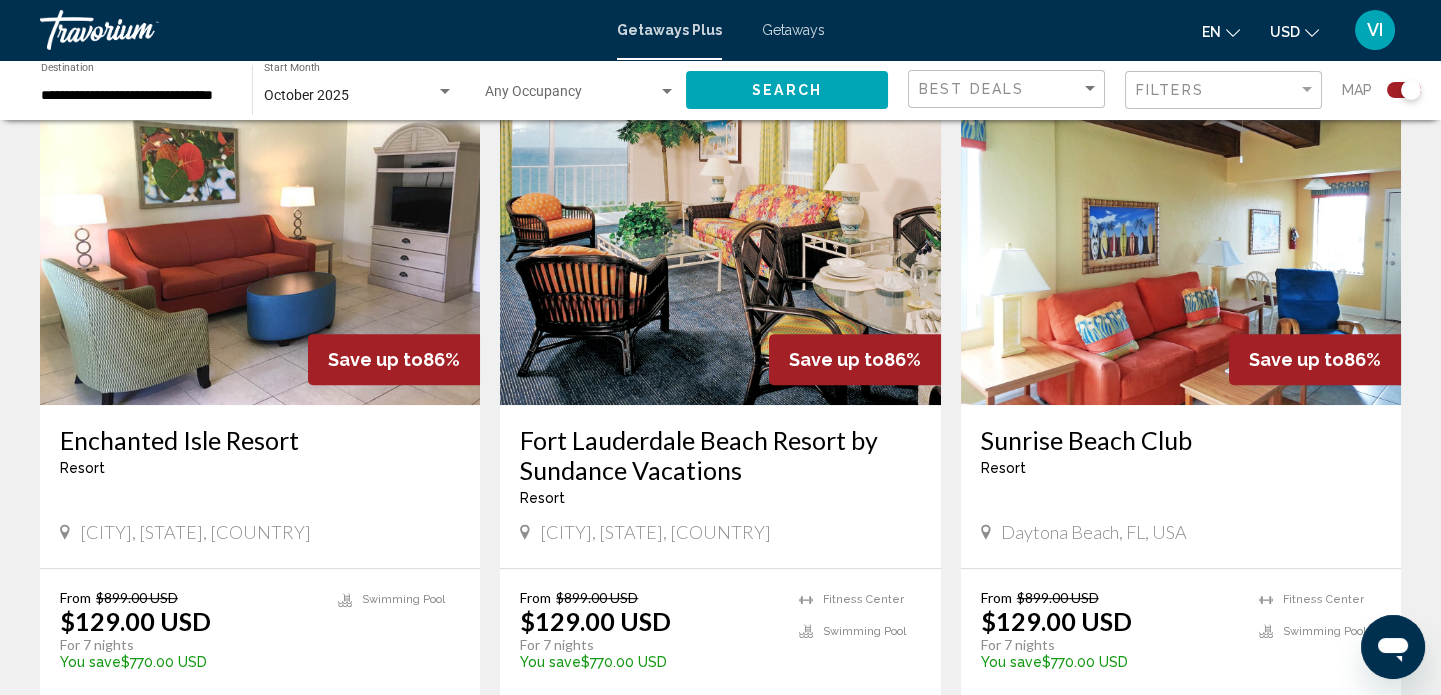 scroll, scrollTop: 2181, scrollLeft: 0, axis: vertical 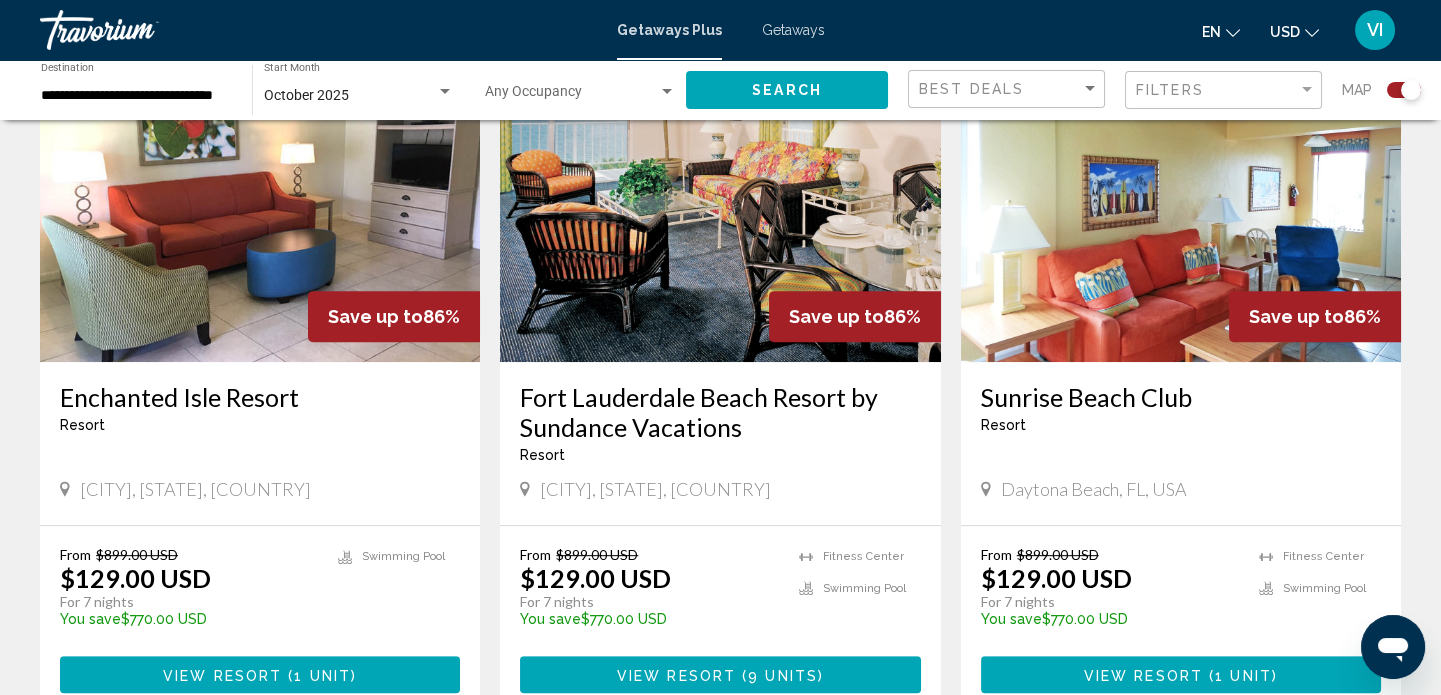 click at bounding box center [260, 202] 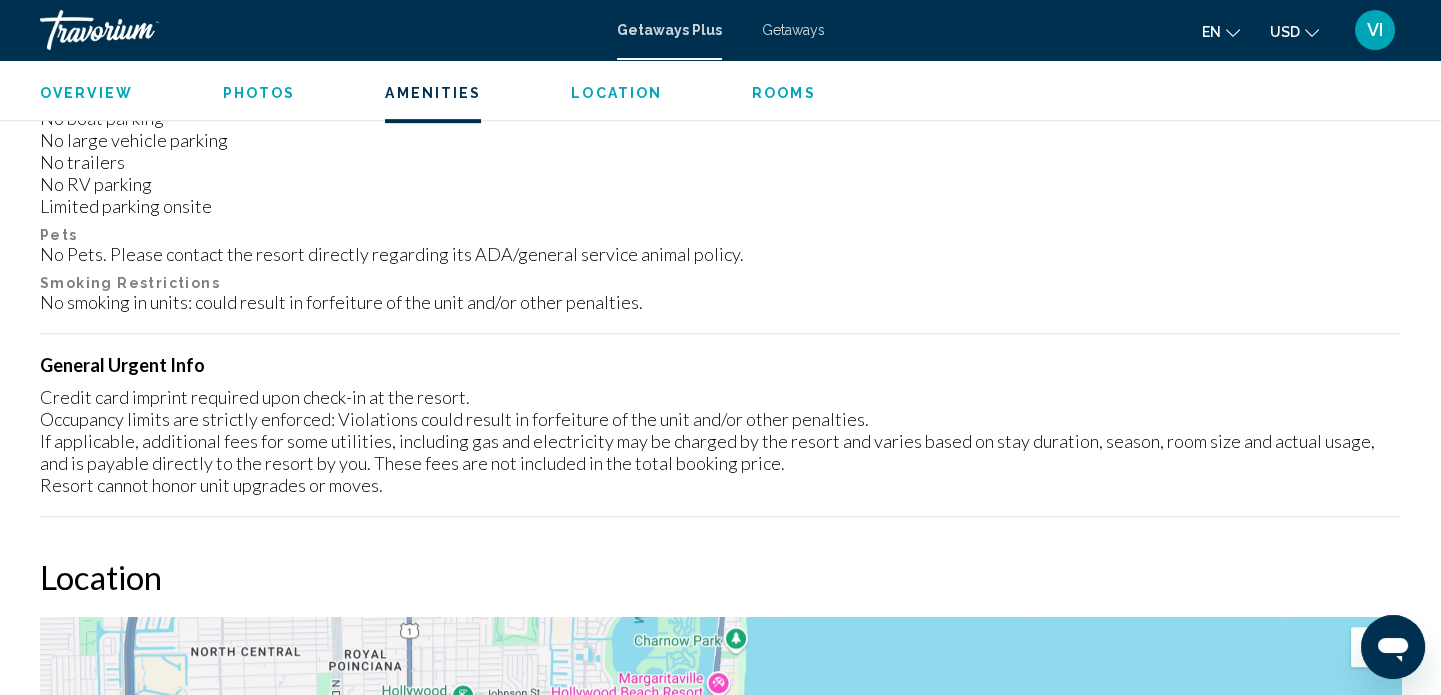 scroll, scrollTop: 1830, scrollLeft: 0, axis: vertical 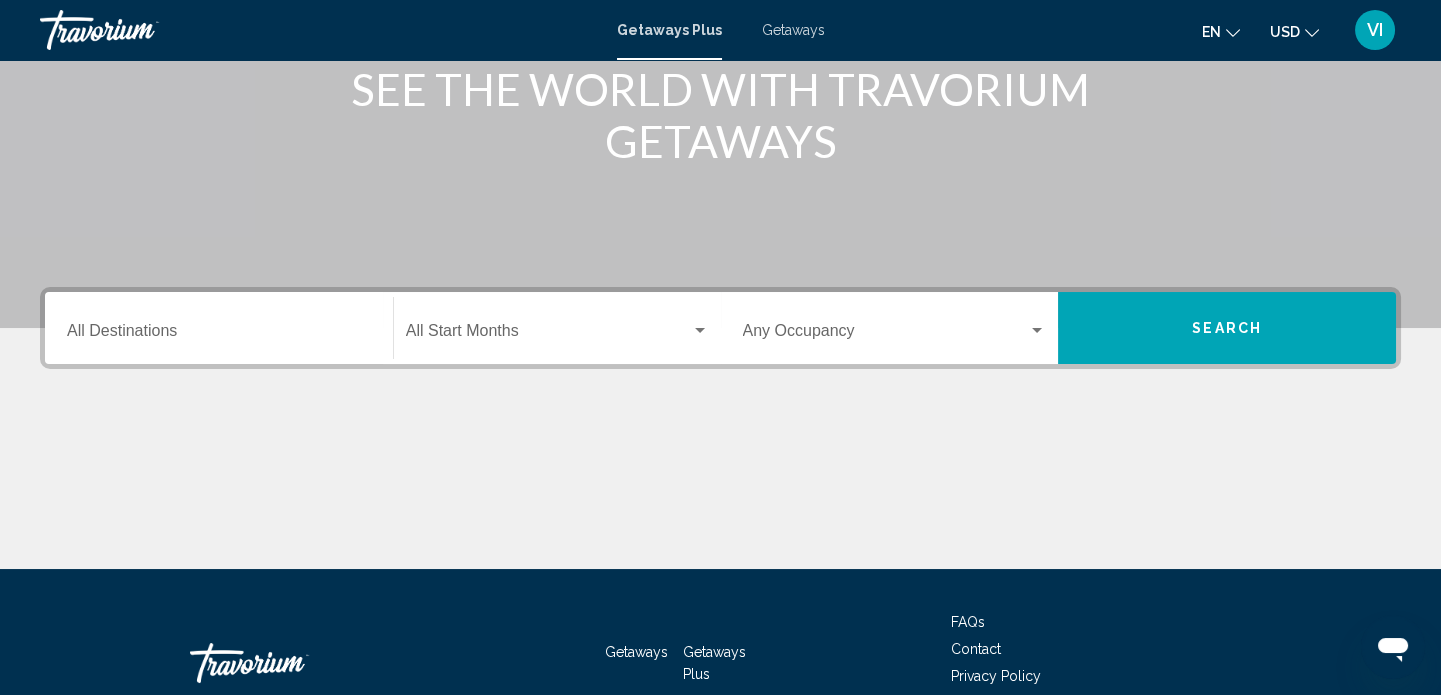 click on "Destination All Destinations" at bounding box center (219, 335) 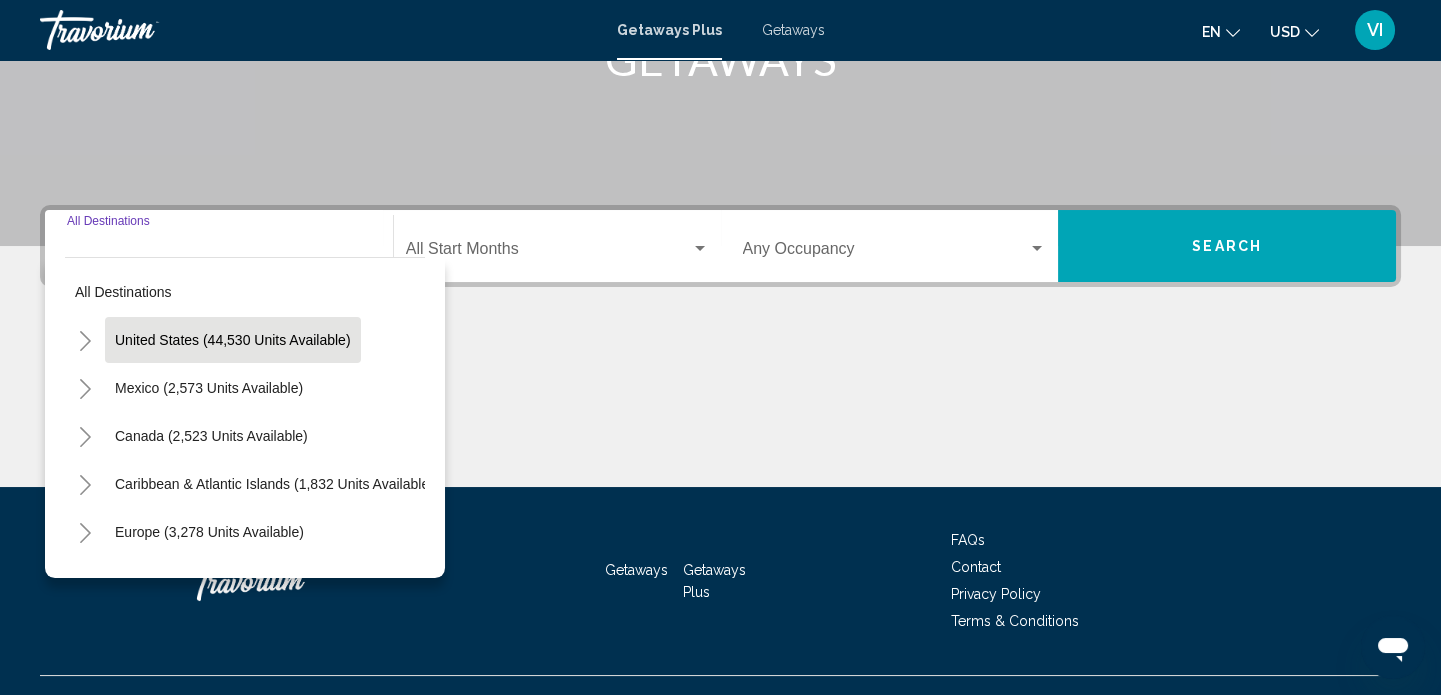 scroll, scrollTop: 390, scrollLeft: 0, axis: vertical 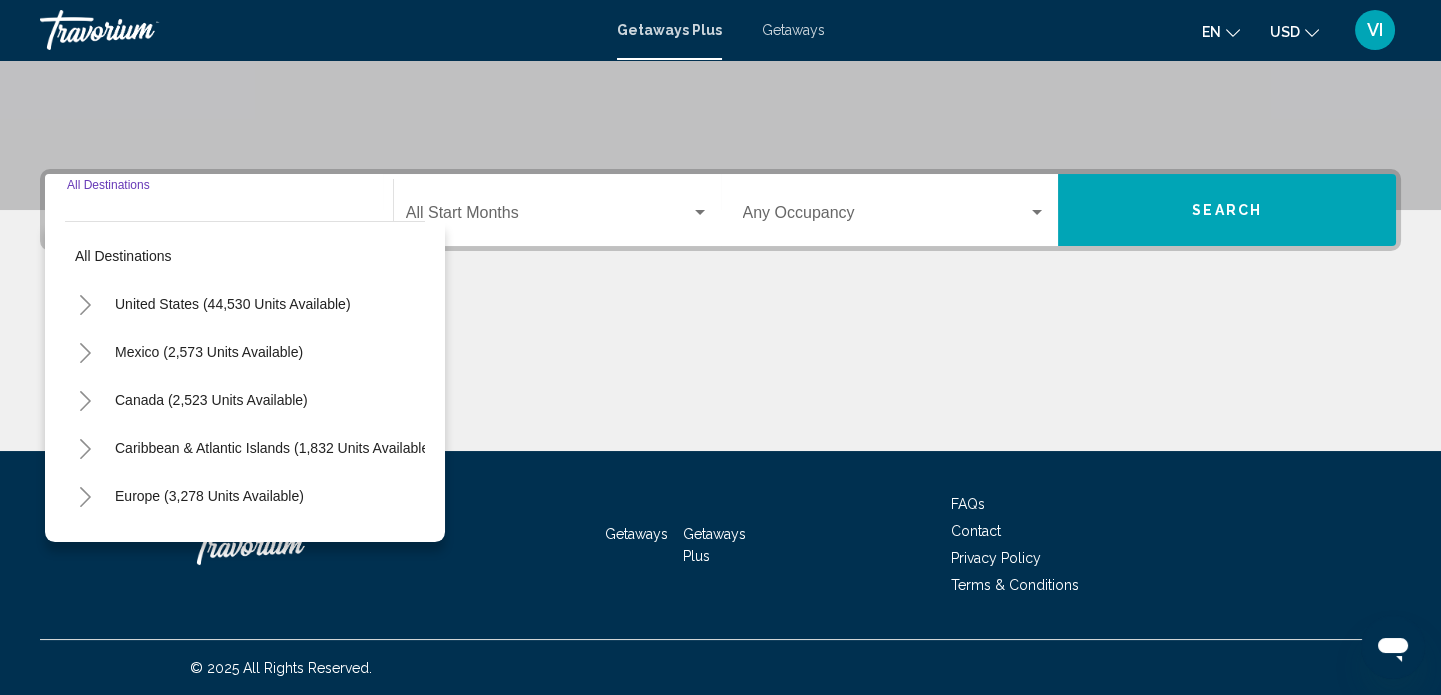 click 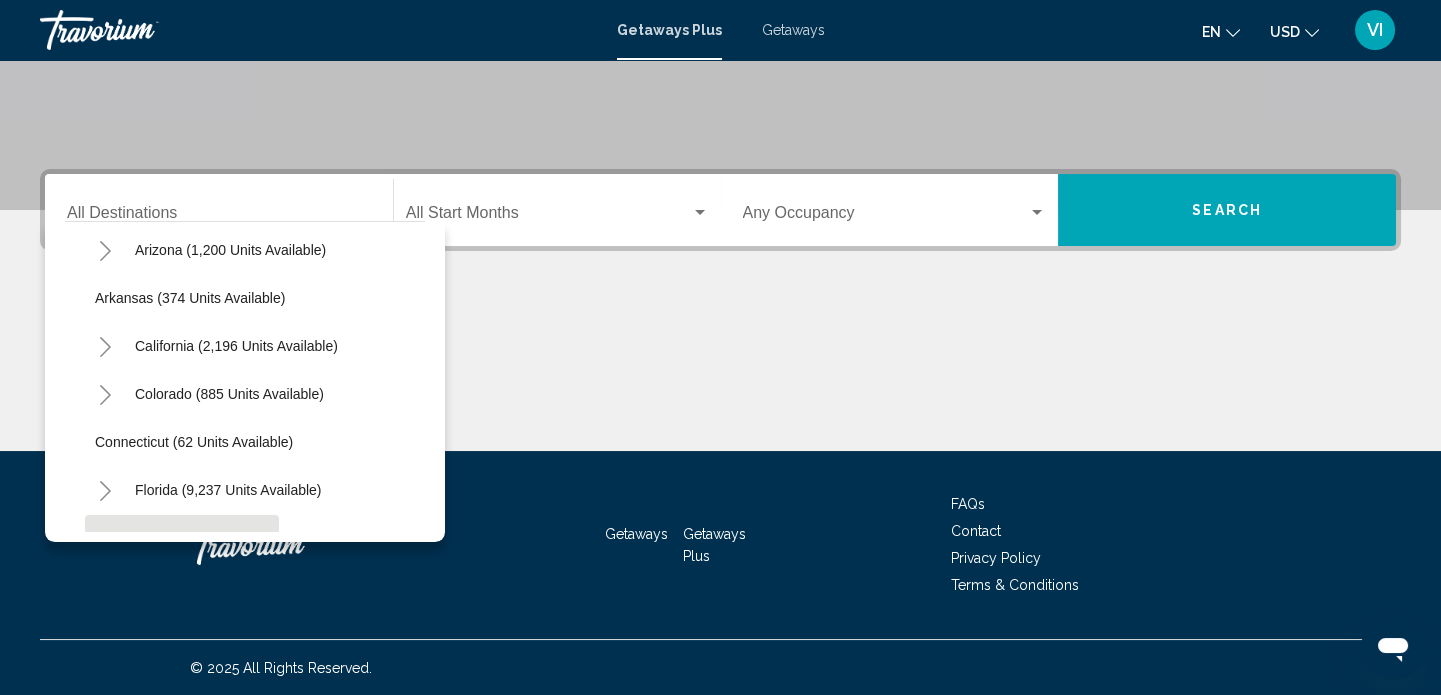 scroll, scrollTop: 272, scrollLeft: 0, axis: vertical 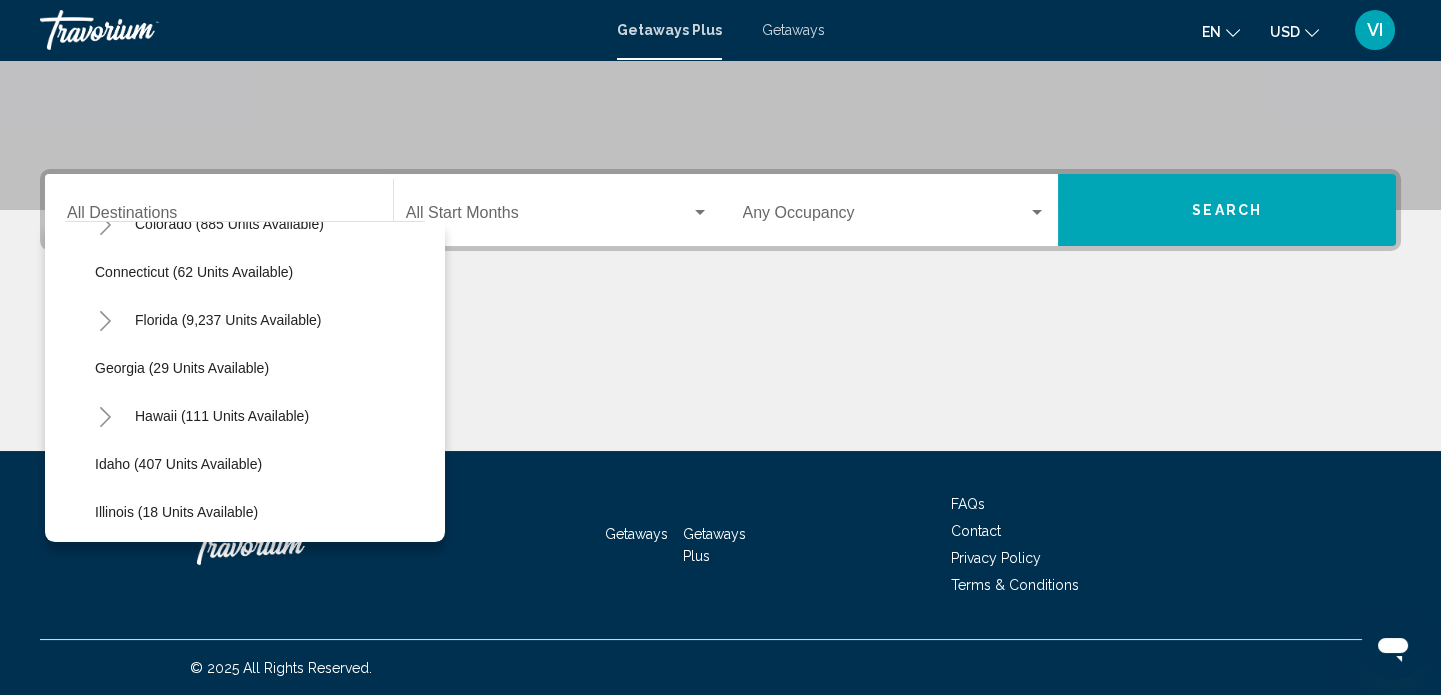 click 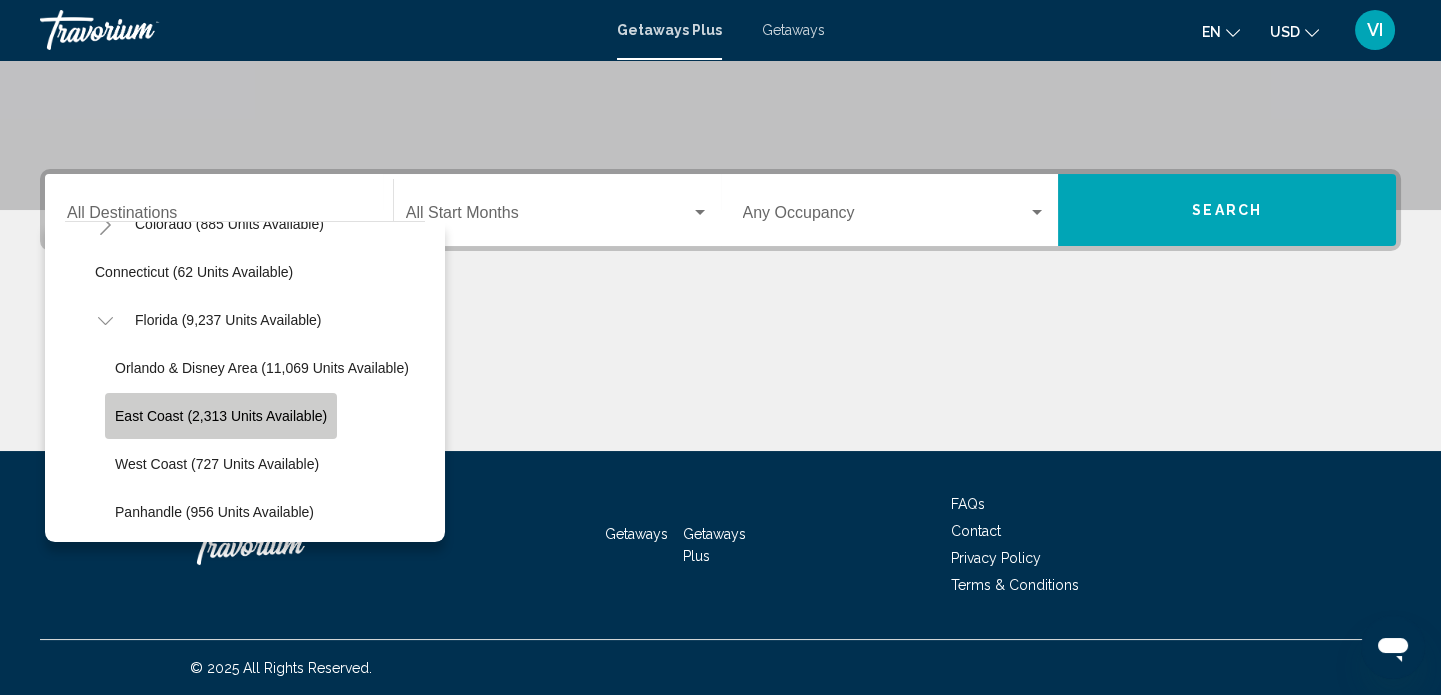 click on "East Coast (2,313 units available)" 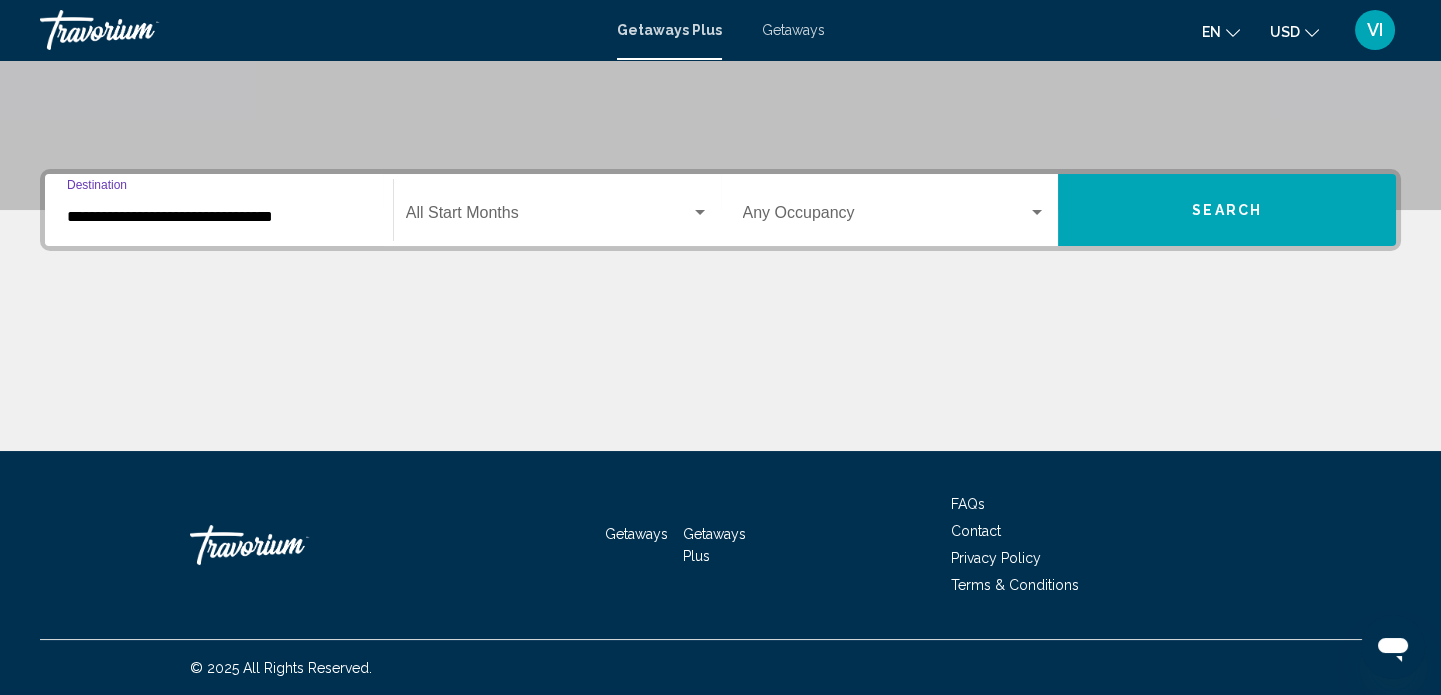 click at bounding box center (700, 212) 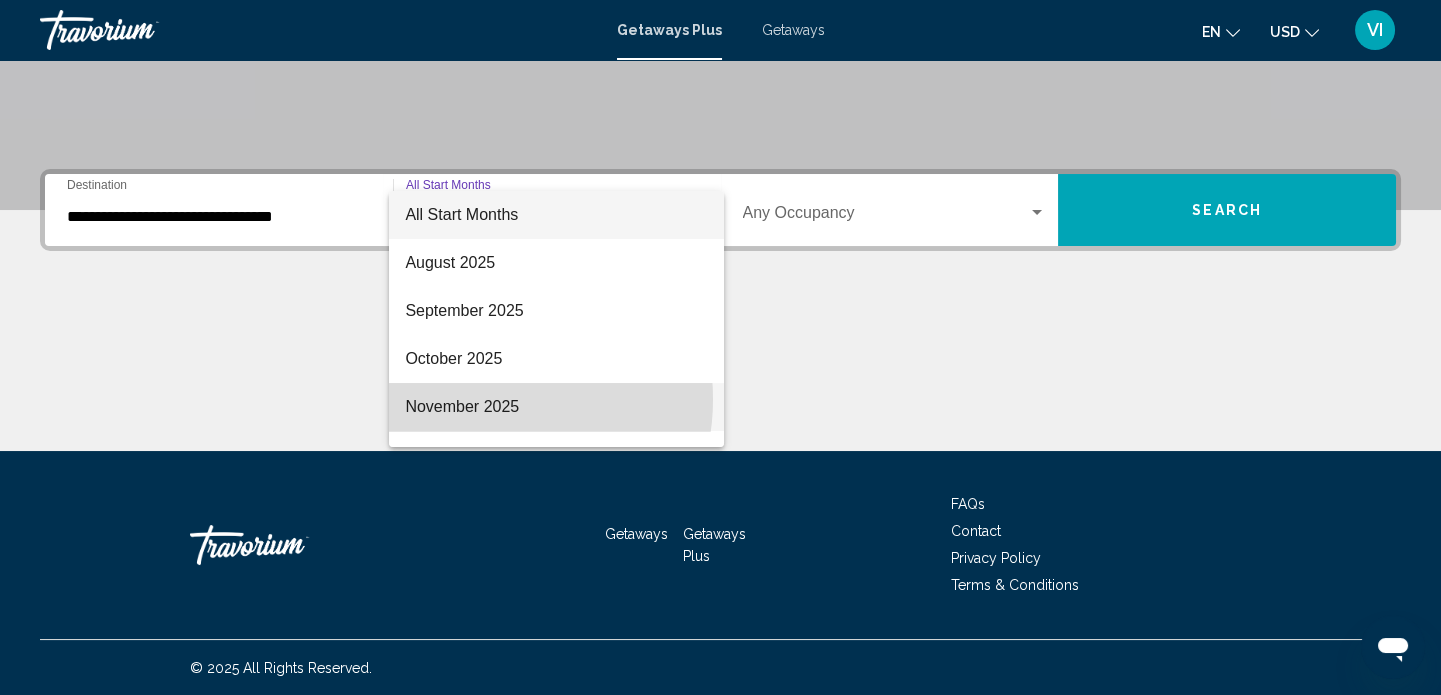 click on "November 2025" at bounding box center [556, 407] 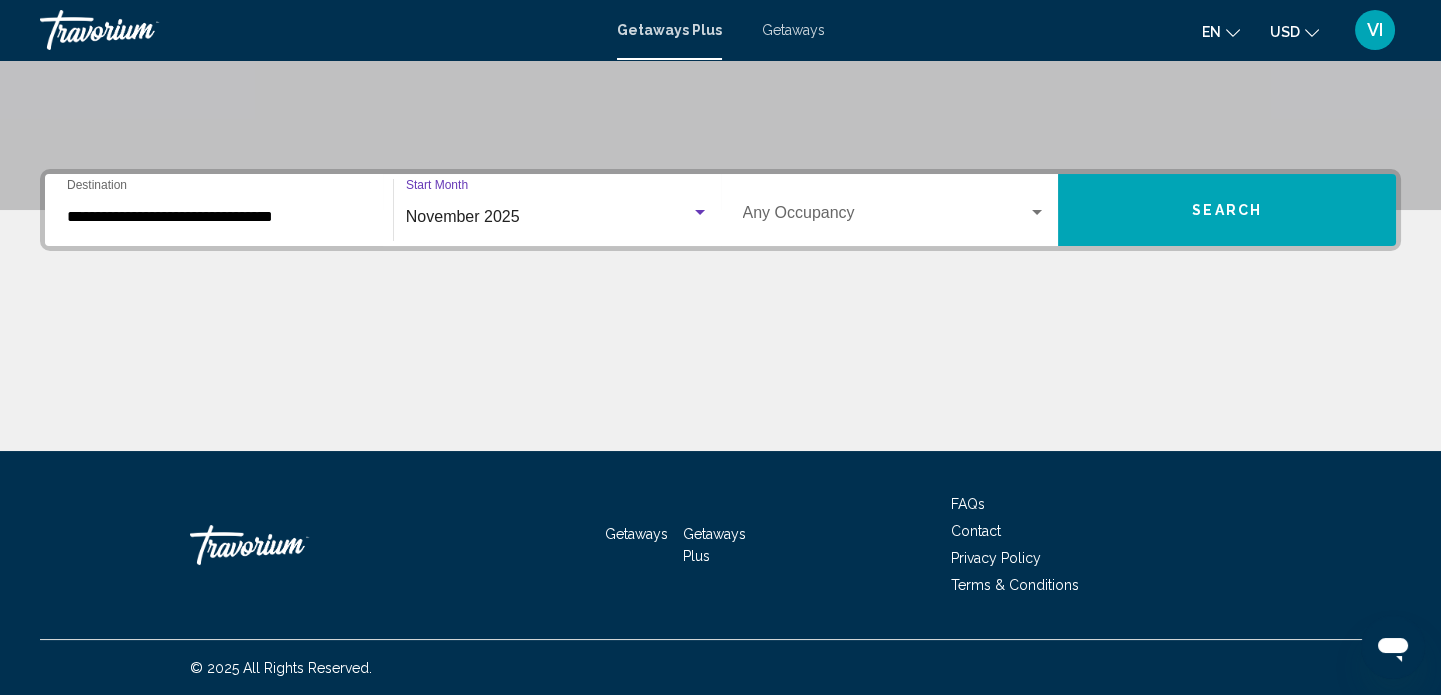 click at bounding box center [1037, 212] 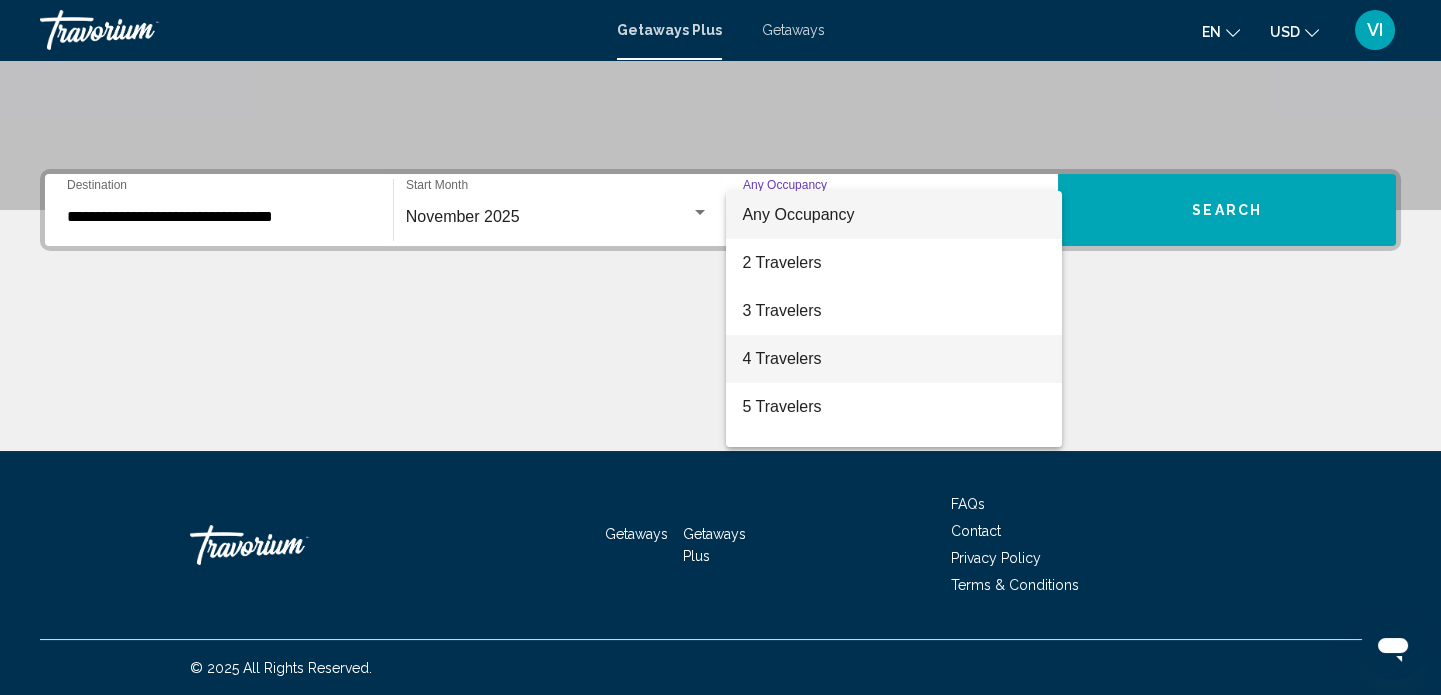 click on "4 Travelers" at bounding box center (894, 359) 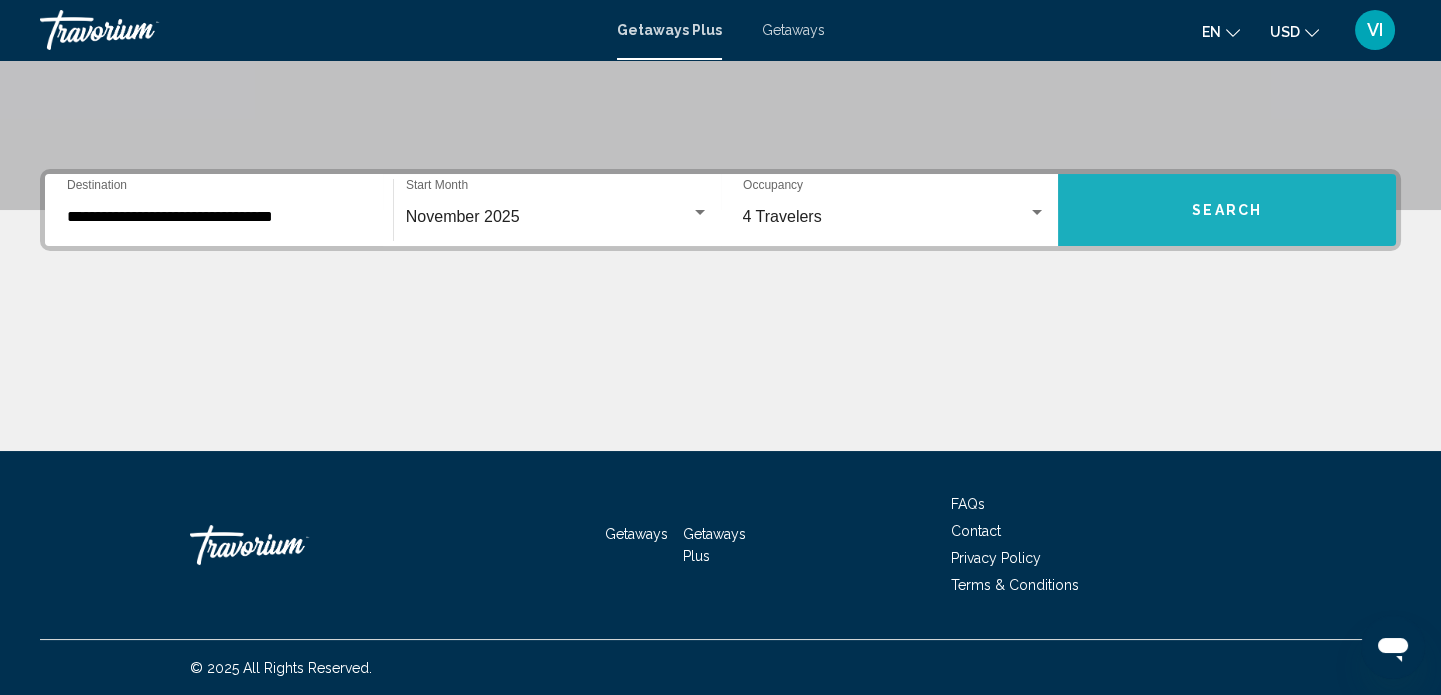 click on "Search" at bounding box center [1227, 211] 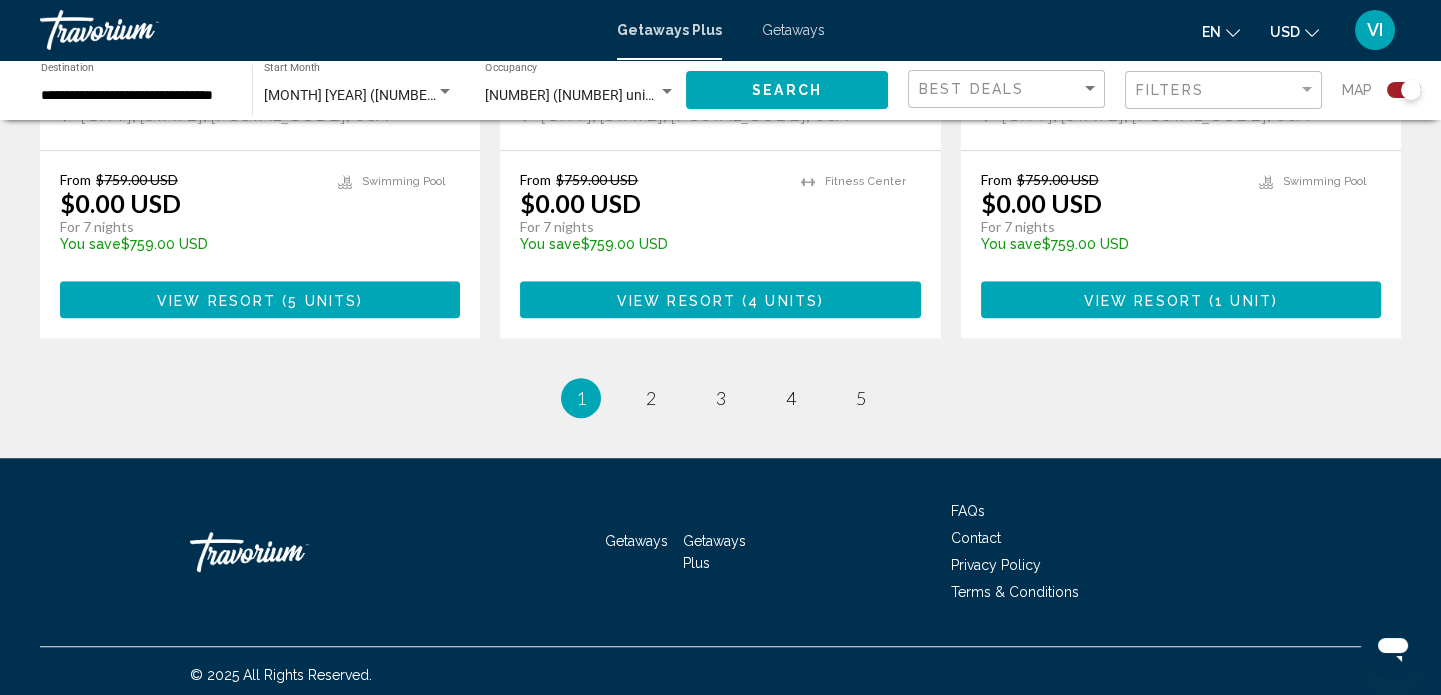 scroll, scrollTop: 3240, scrollLeft: 0, axis: vertical 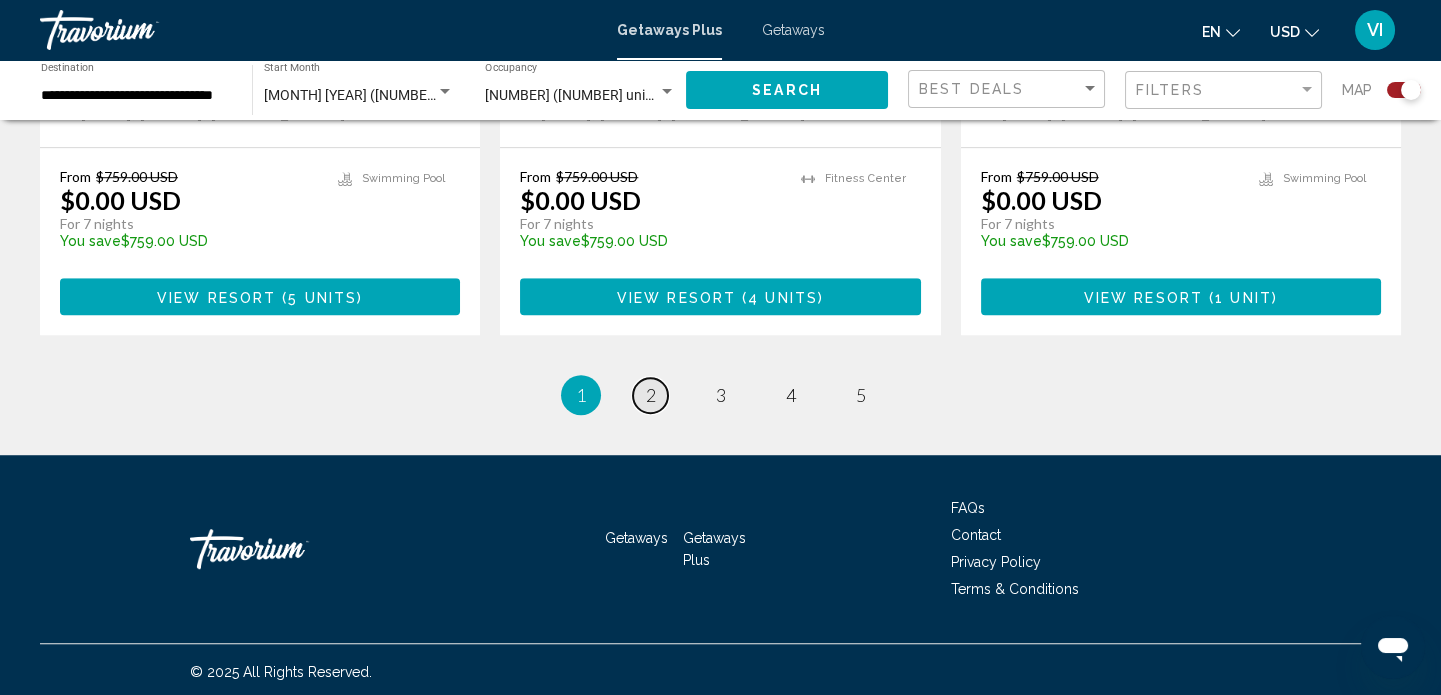 click on "2" at bounding box center (651, 395) 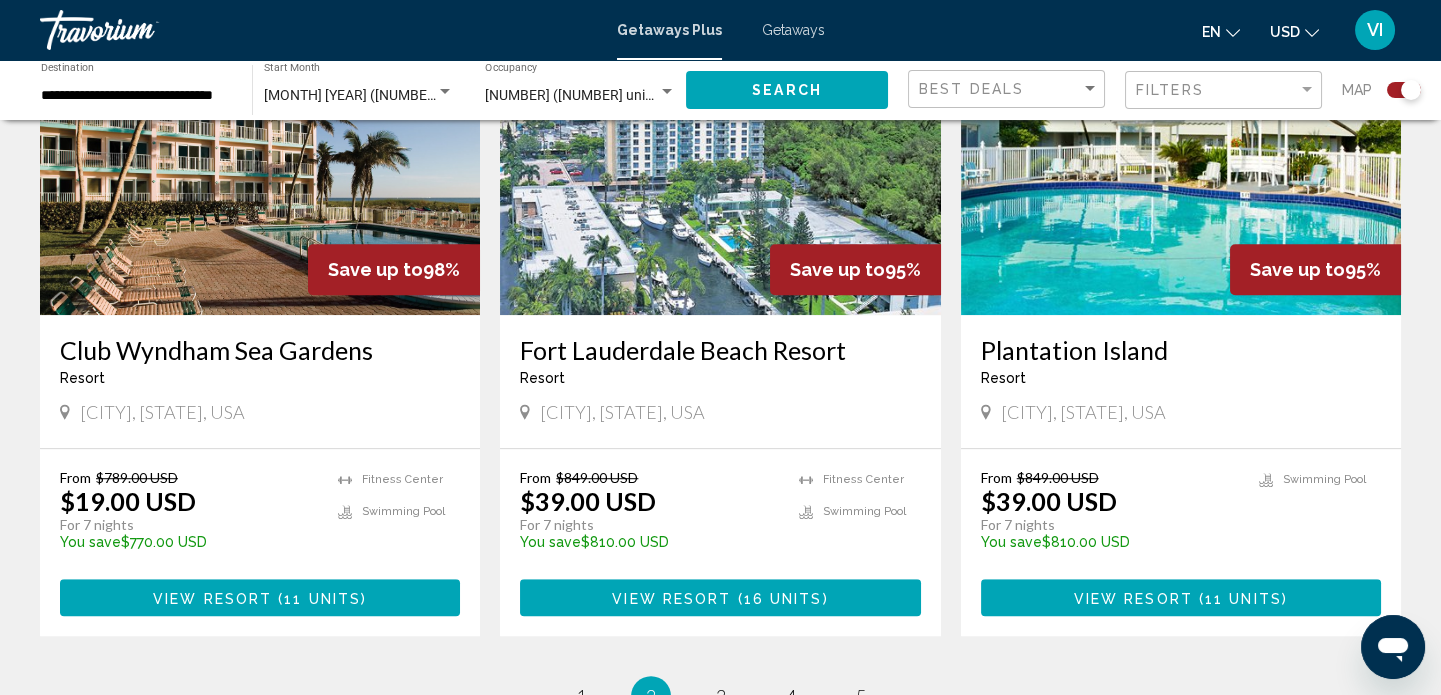 scroll, scrollTop: 3210, scrollLeft: 0, axis: vertical 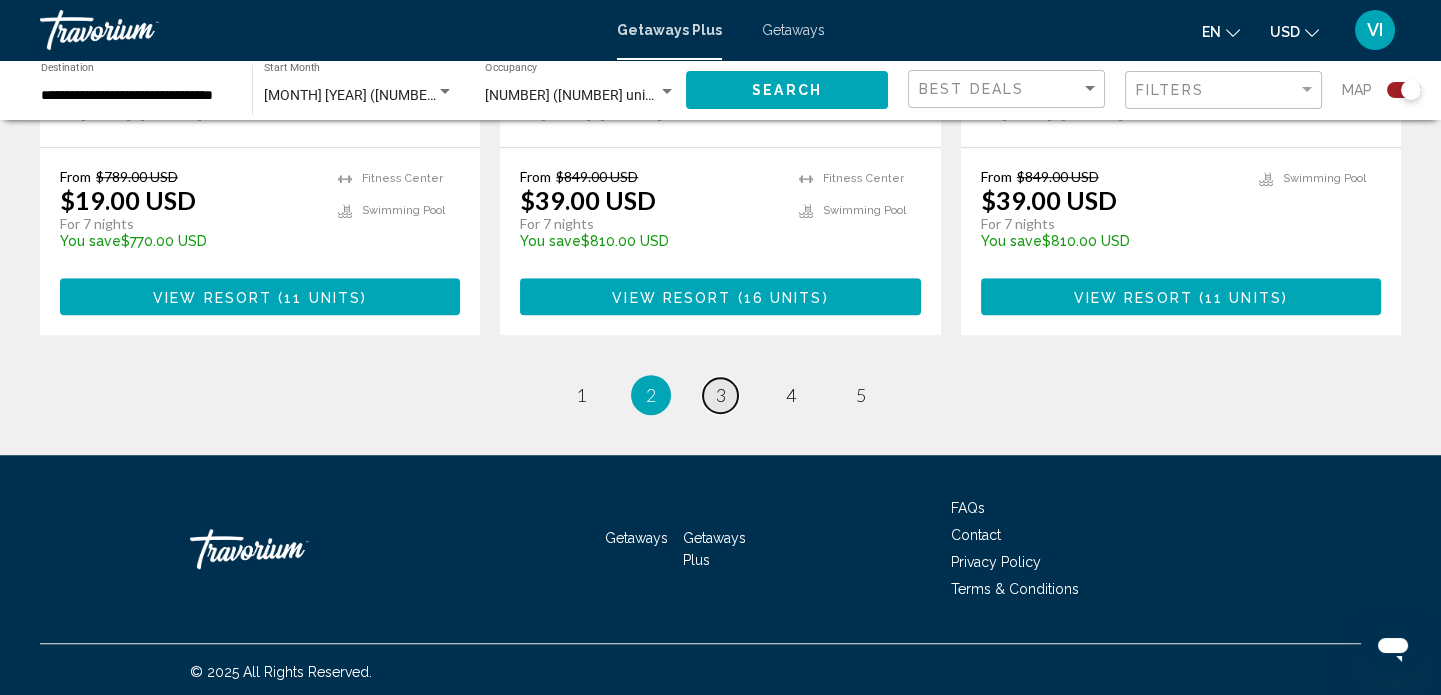 click on "3" at bounding box center (721, 395) 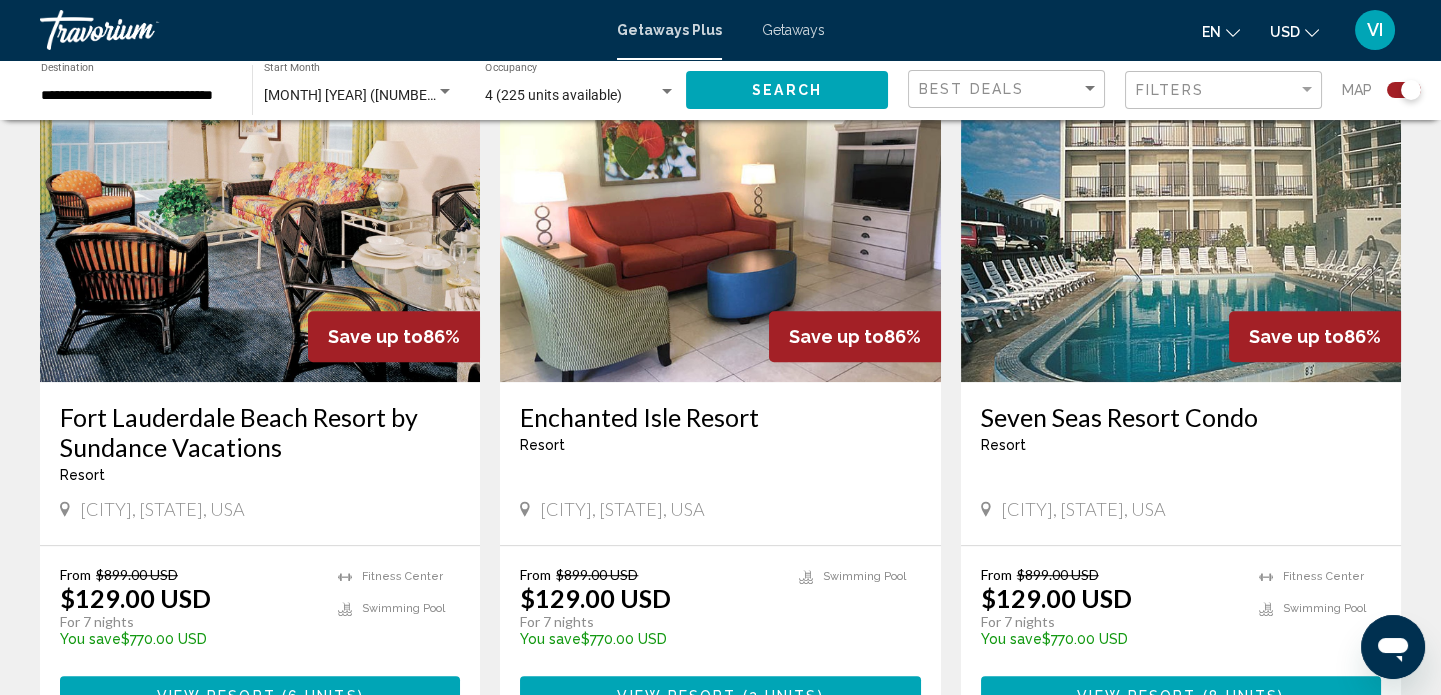 scroll, scrollTop: 2909, scrollLeft: 0, axis: vertical 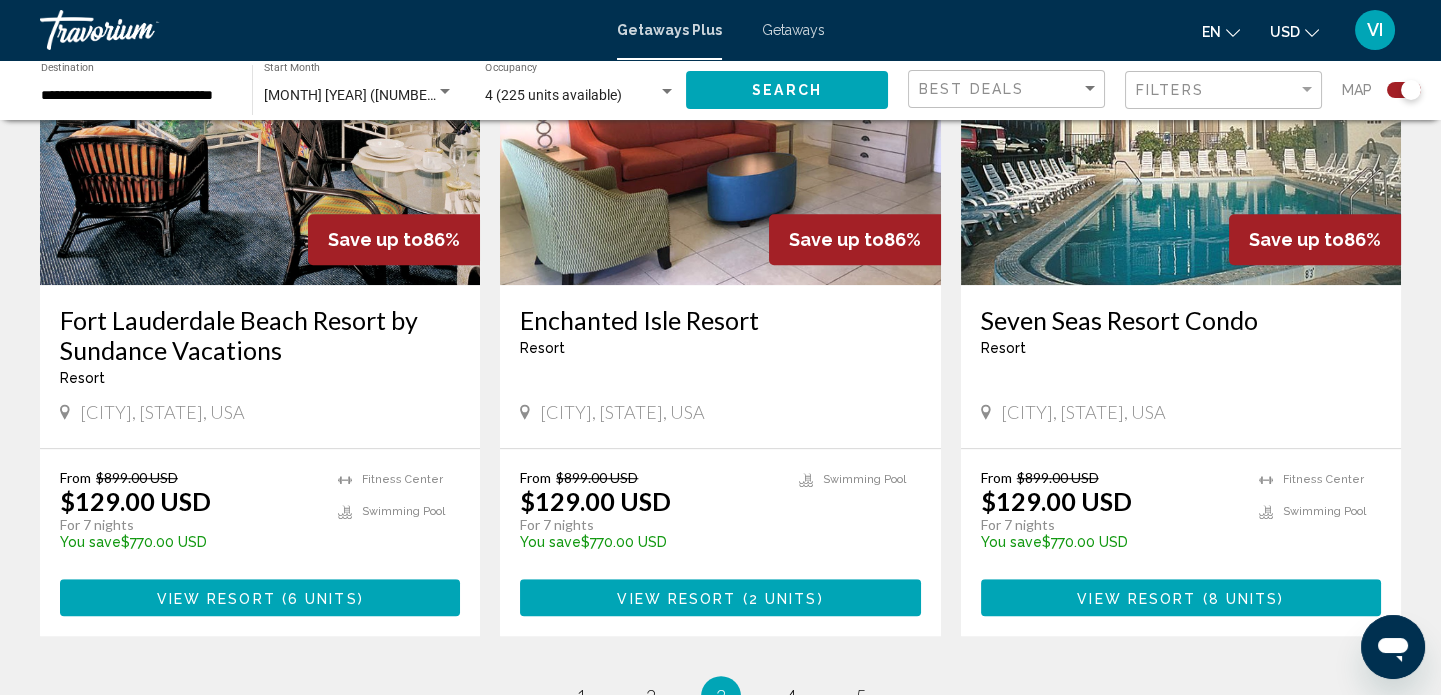 click at bounding box center (720, 125) 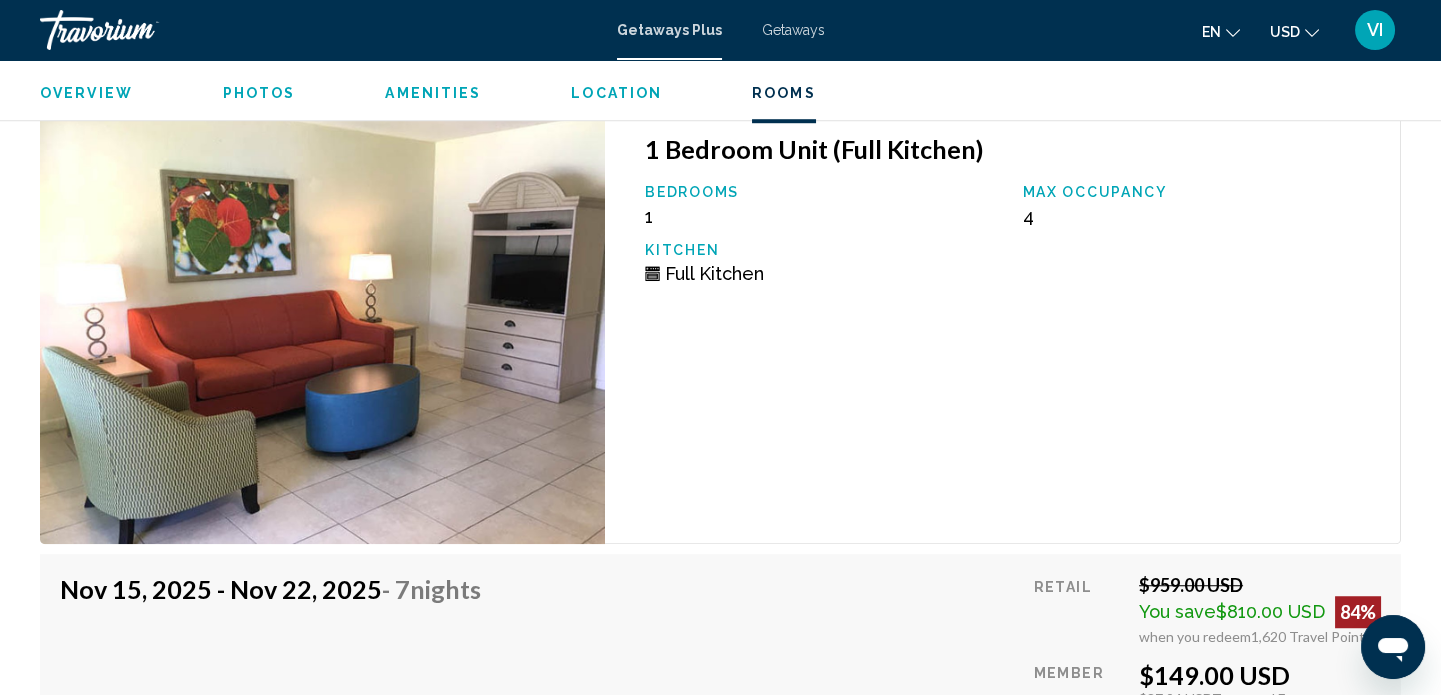 scroll, scrollTop: 3375, scrollLeft: 0, axis: vertical 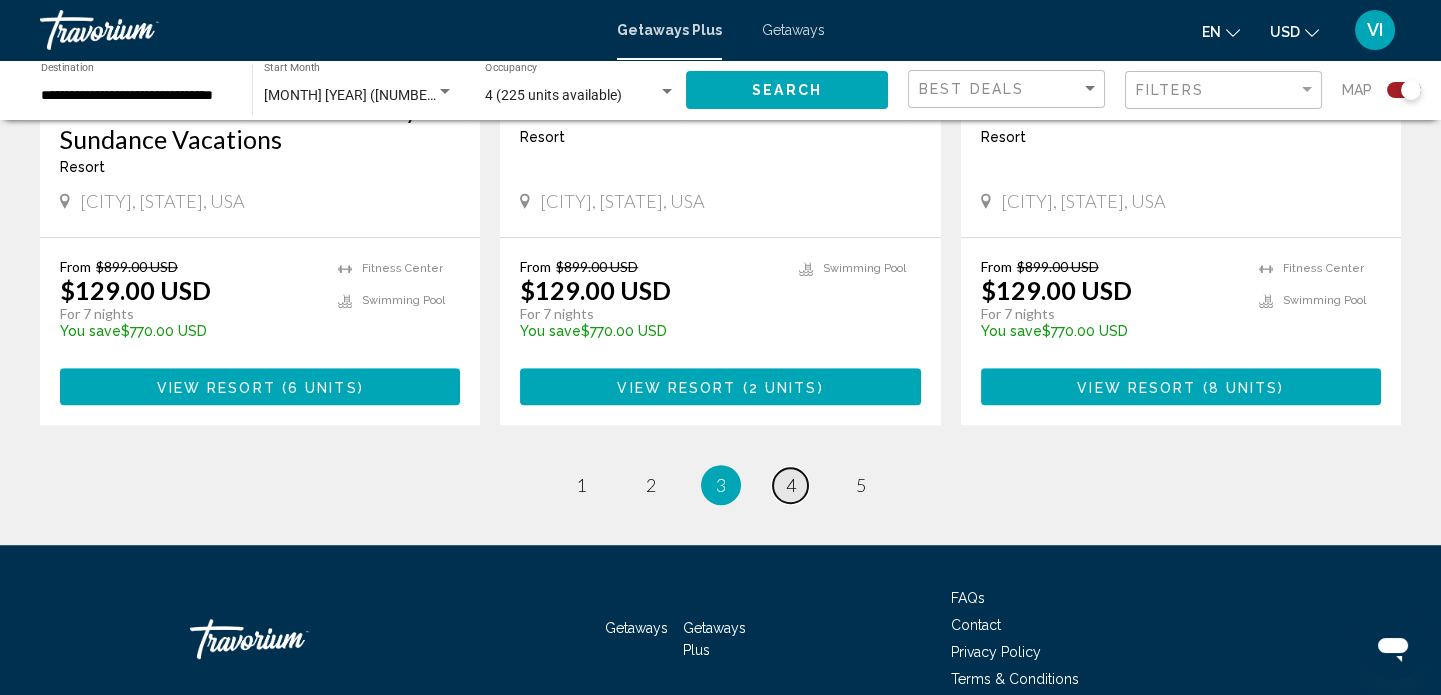 click on "4" at bounding box center [791, 485] 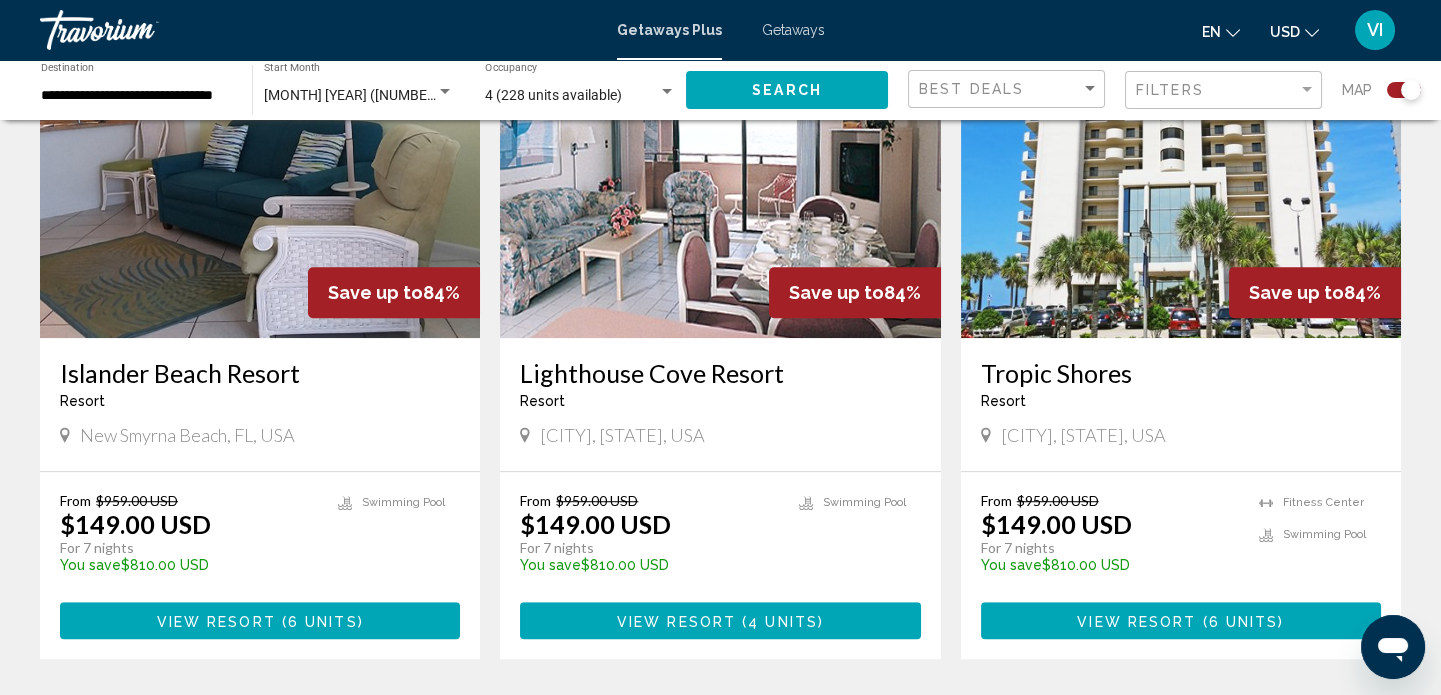 scroll, scrollTop: 3210, scrollLeft: 0, axis: vertical 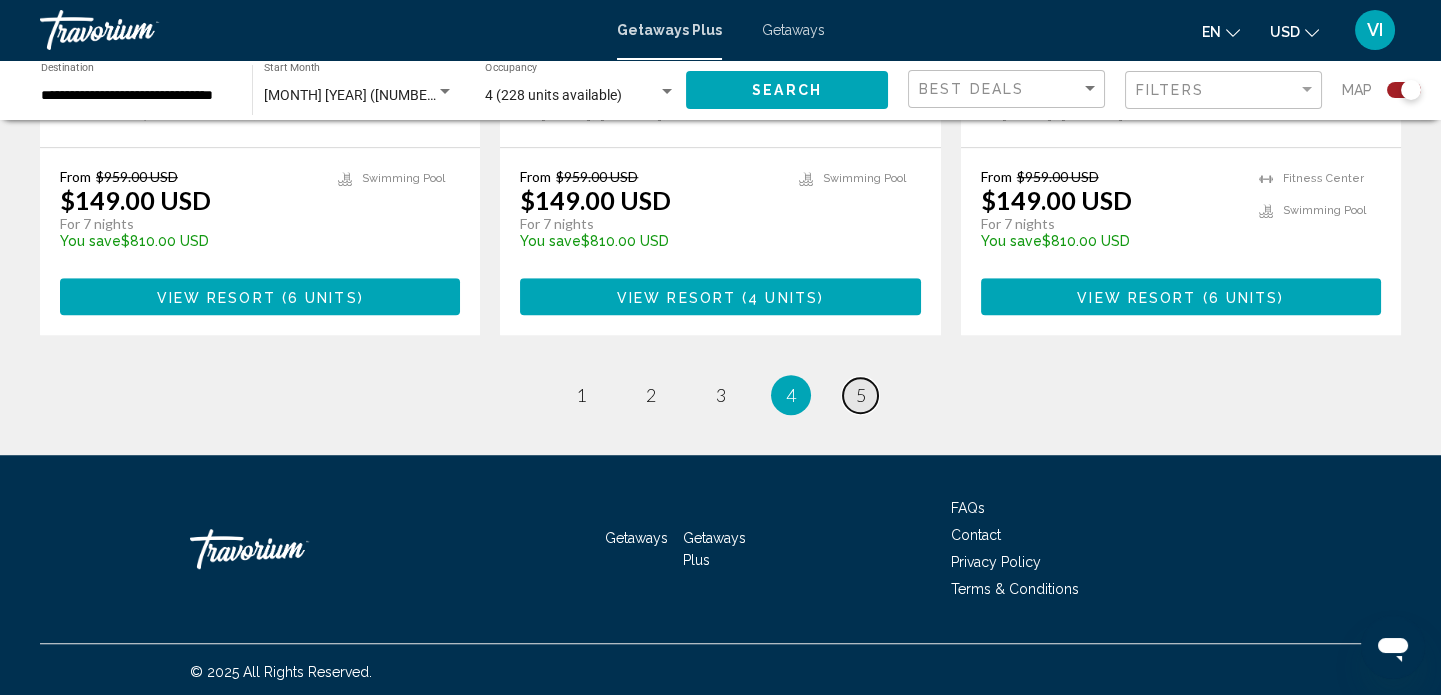 click on "5" at bounding box center [861, 395] 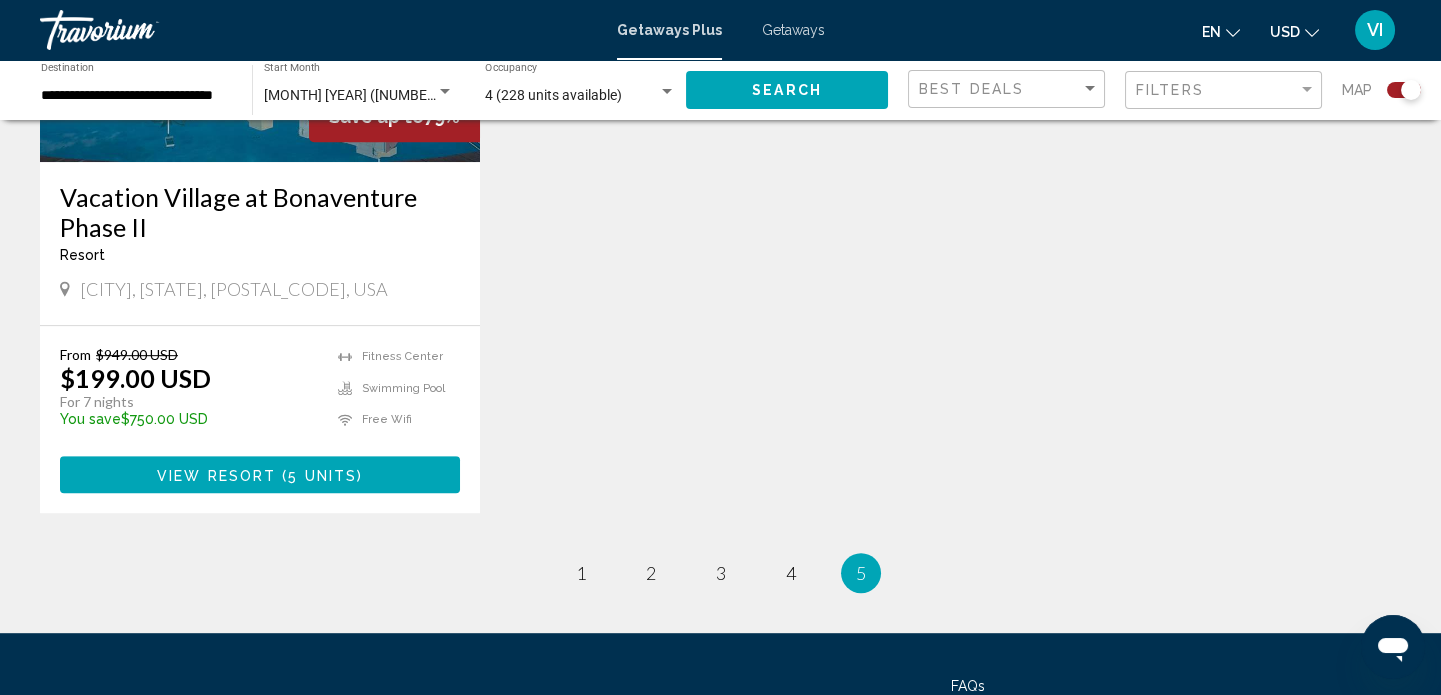scroll, scrollTop: 2545, scrollLeft: 0, axis: vertical 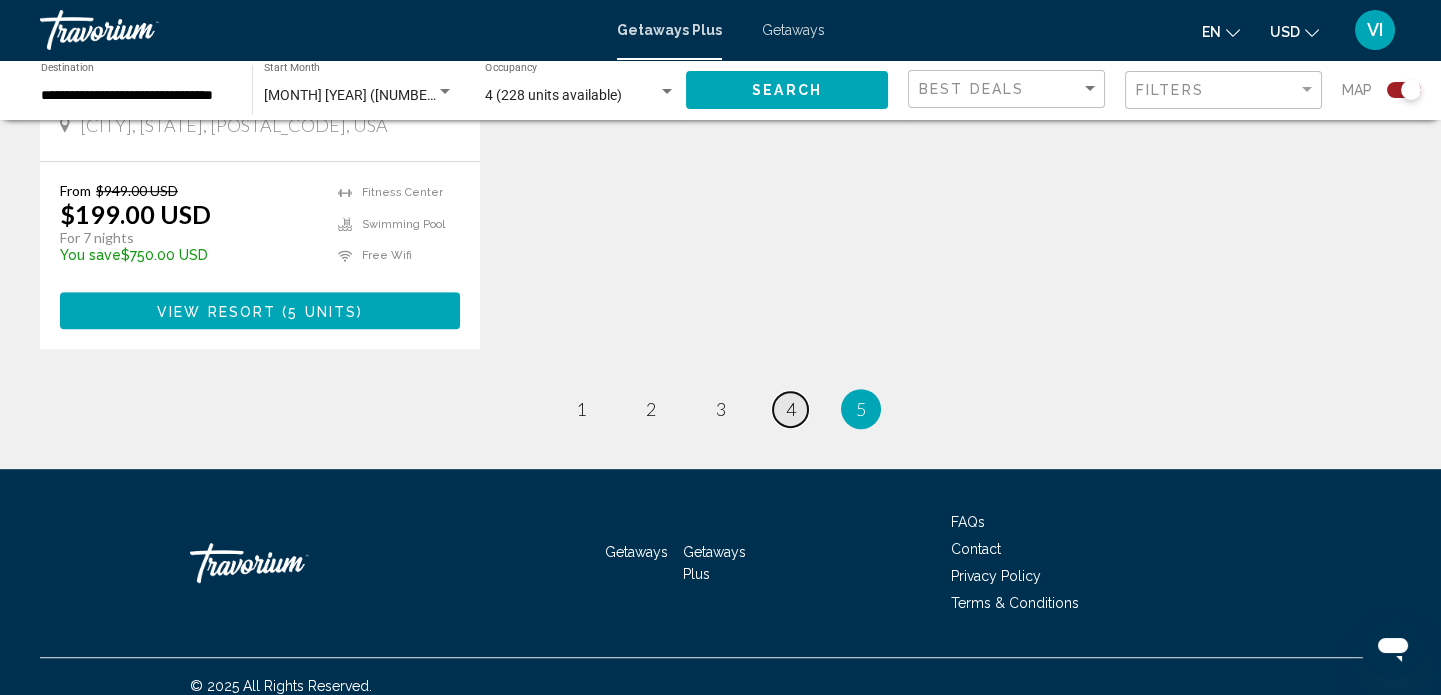 click on "4" at bounding box center [791, 409] 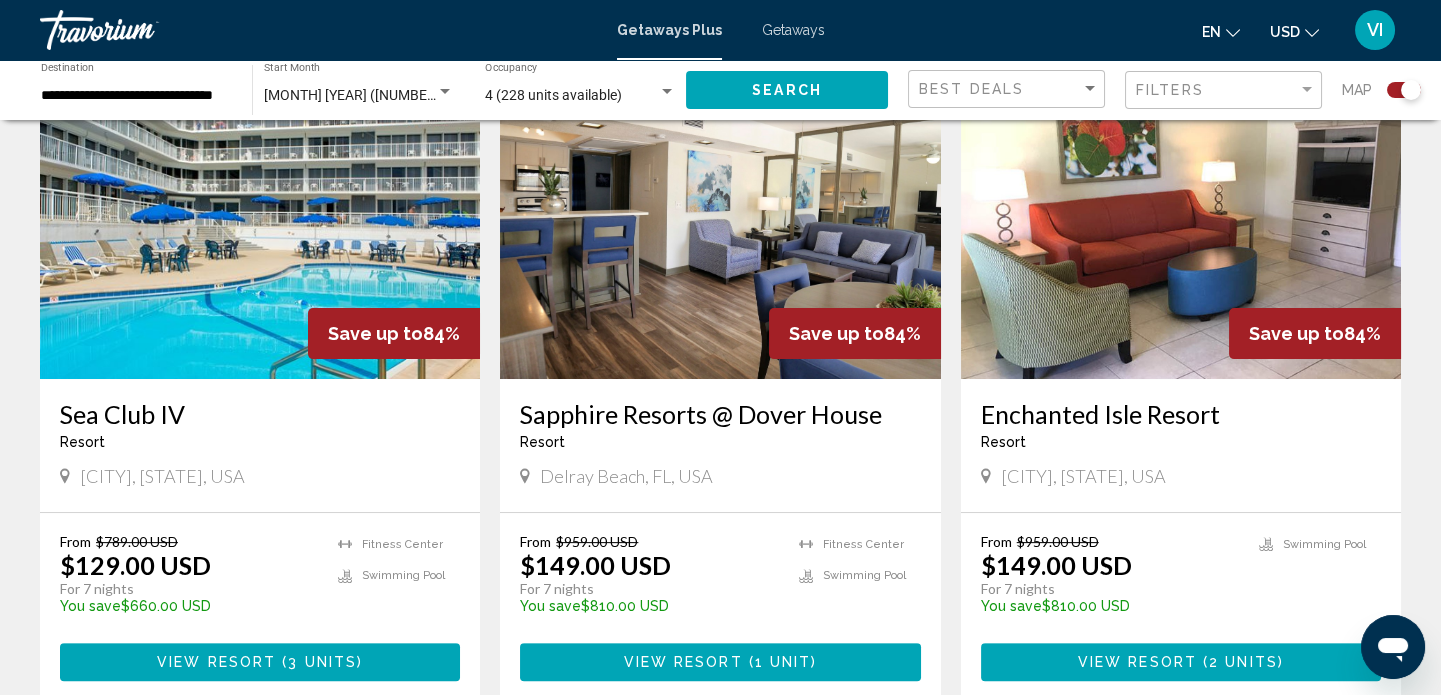 scroll, scrollTop: 1454, scrollLeft: 0, axis: vertical 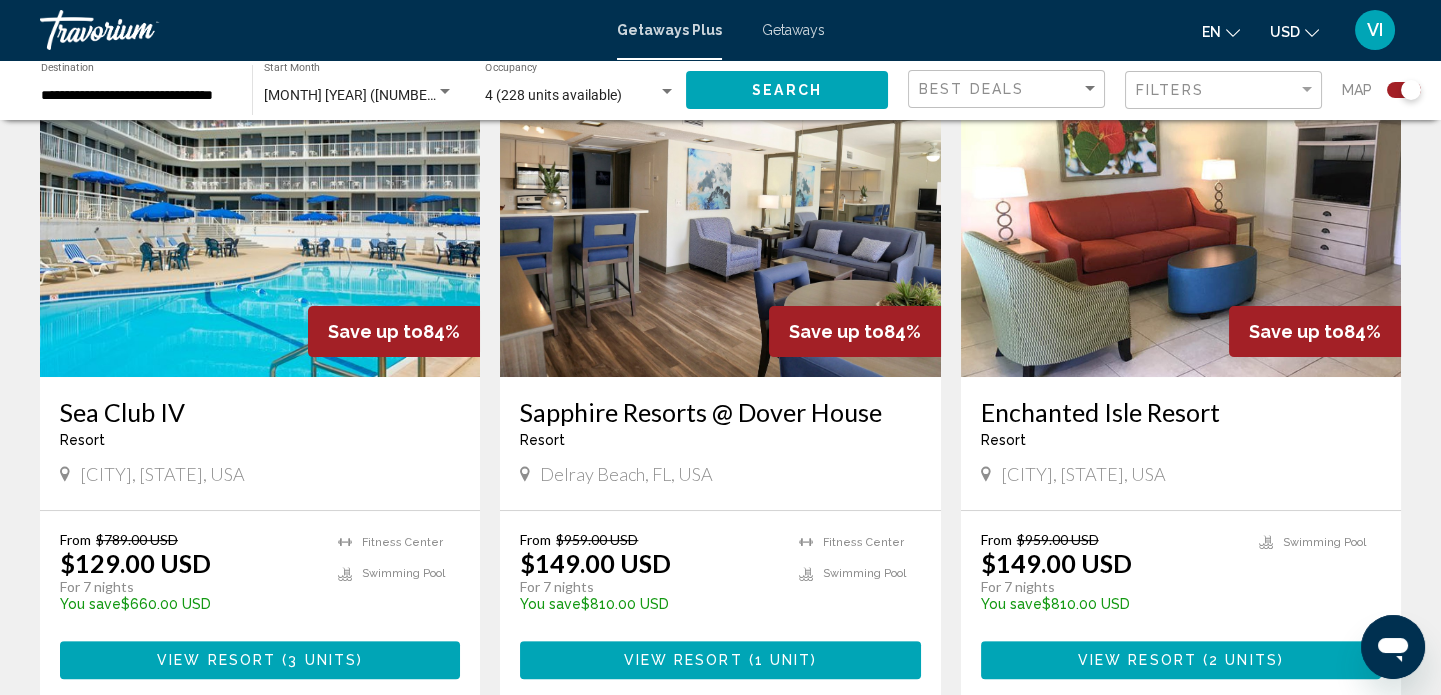click at bounding box center (1181, 217) 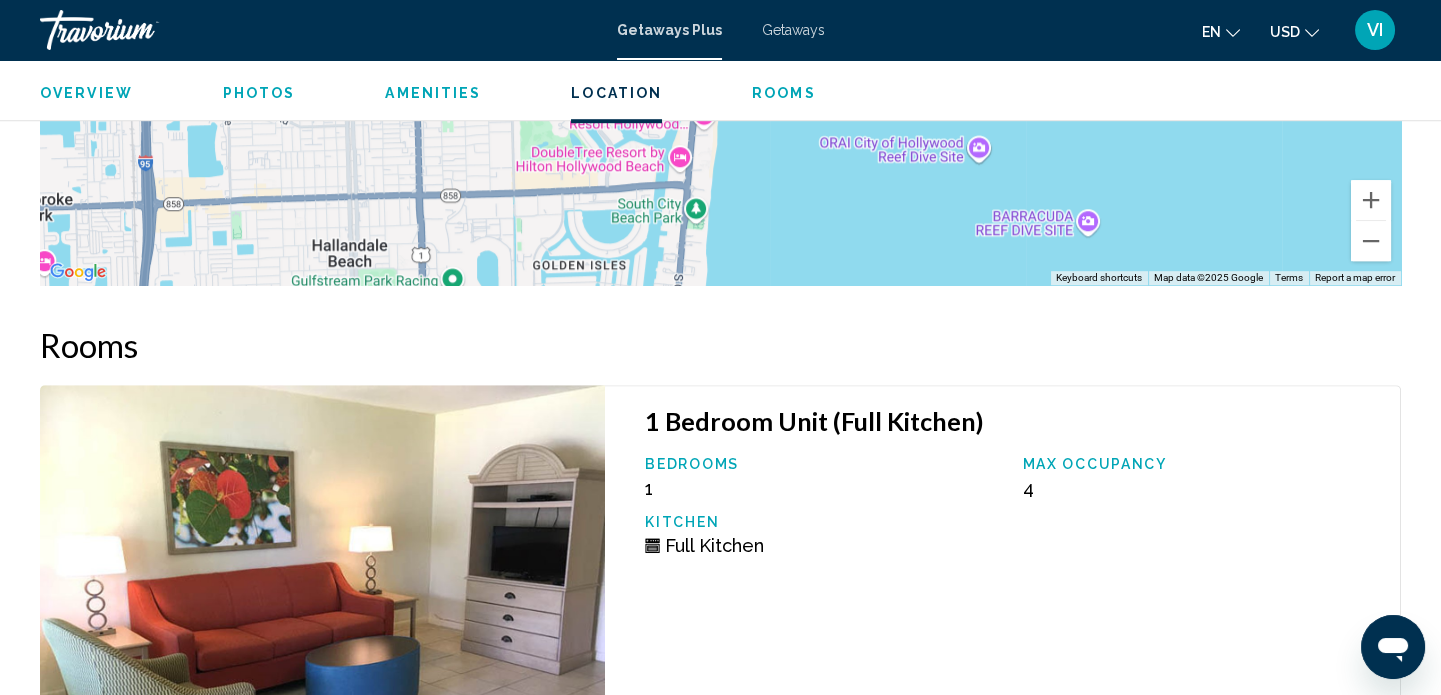 scroll, scrollTop: 3011, scrollLeft: 0, axis: vertical 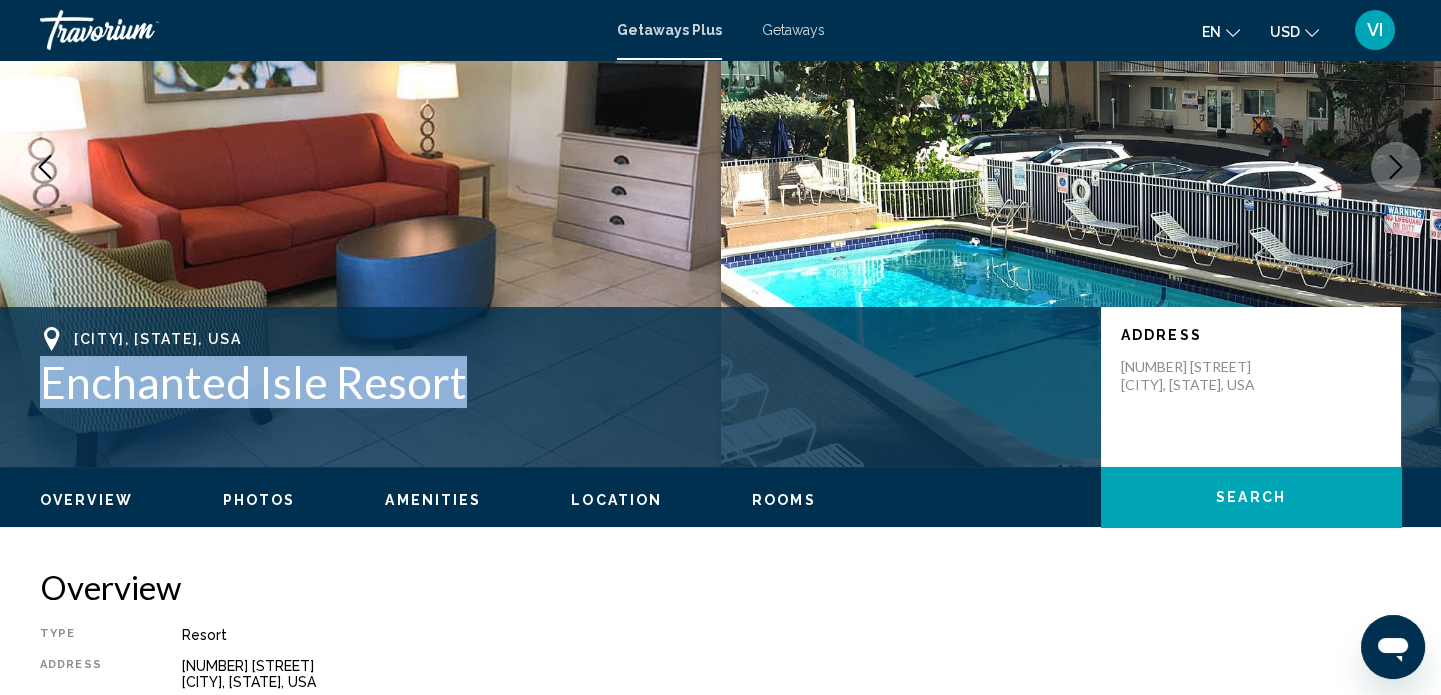 drag, startPoint x: 42, startPoint y: 387, endPoint x: 469, endPoint y: 405, distance: 427.3792 